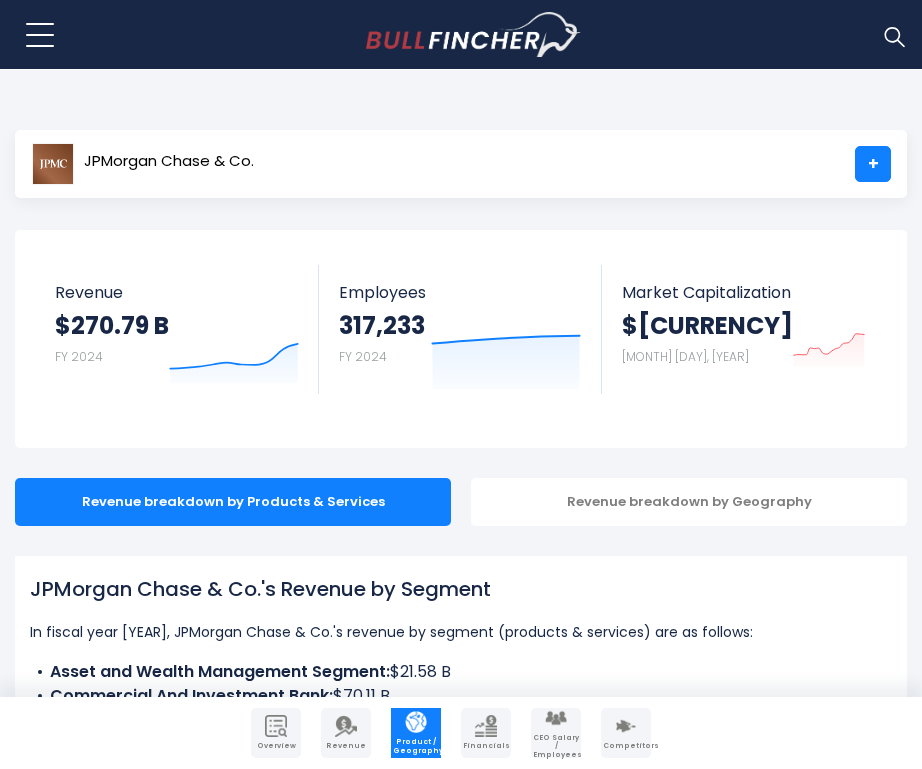 scroll, scrollTop: 1, scrollLeft: 0, axis: vertical 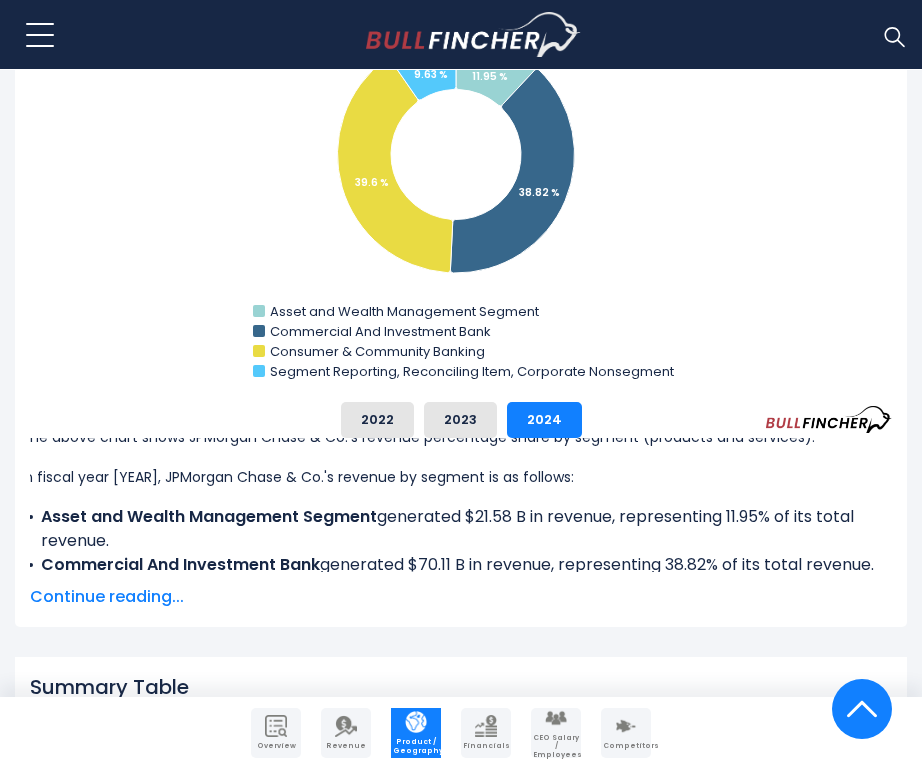 click on "Continue reading..." at bounding box center [461, 597] 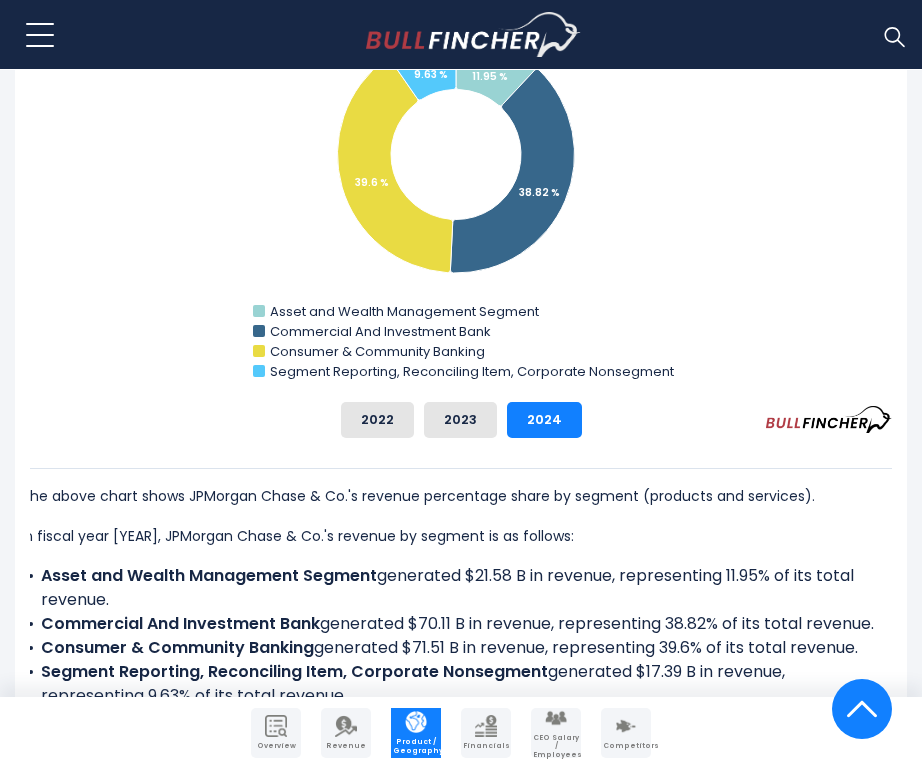 scroll, scrollTop: 0, scrollLeft: 9, axis: horizontal 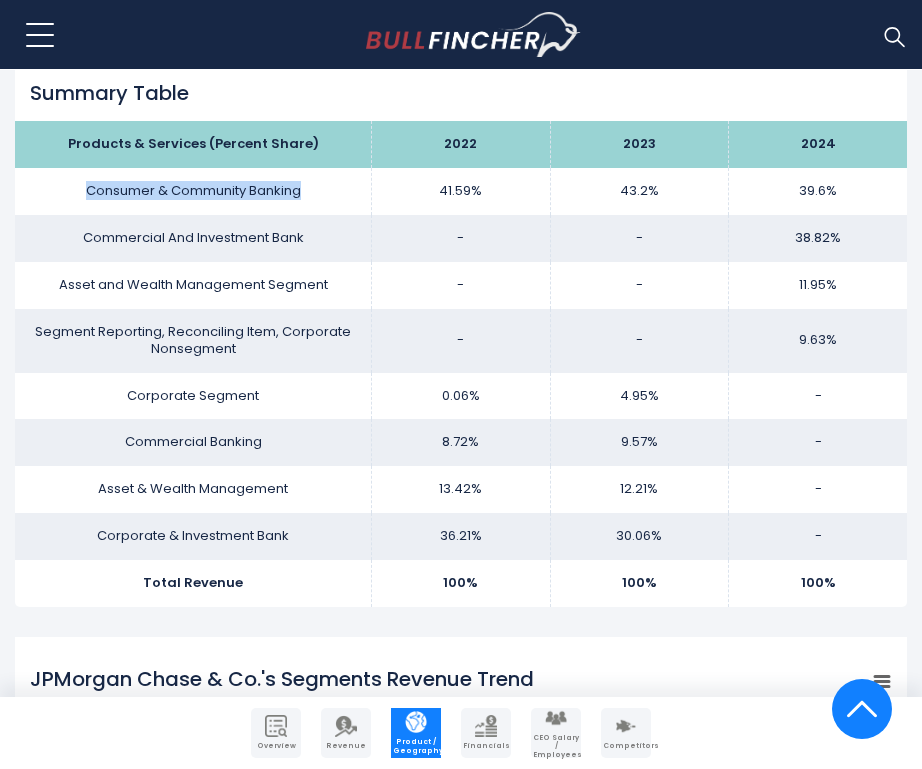 drag, startPoint x: 319, startPoint y: 190, endPoint x: 79, endPoint y: 181, distance: 240.16869 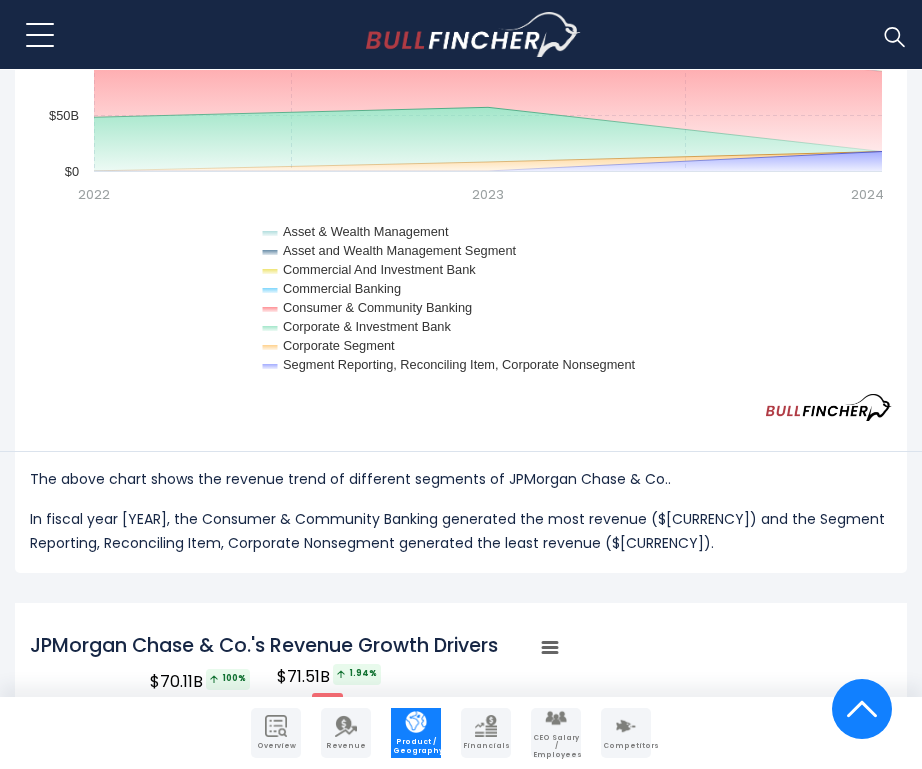 scroll, scrollTop: 2443, scrollLeft: 0, axis: vertical 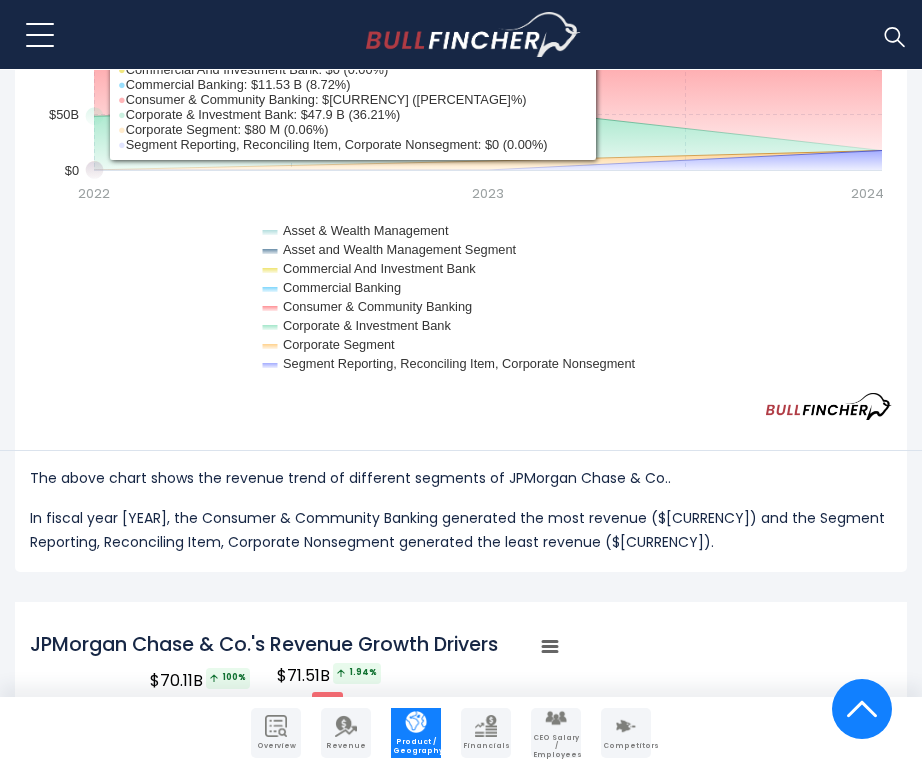click on "JPMorgan Chase & Co.'s Revenue by Segment
In fiscal year [YEAR],
JPMorgan Chase & Co.'s
revenue by segment (products & services) are as follows:
Asset and Wealth Management Segment:
$[CURRENCY]
Commercial And Investment Bank: Check out  competitors $[CURRENCY]" at bounding box center (461, 887) 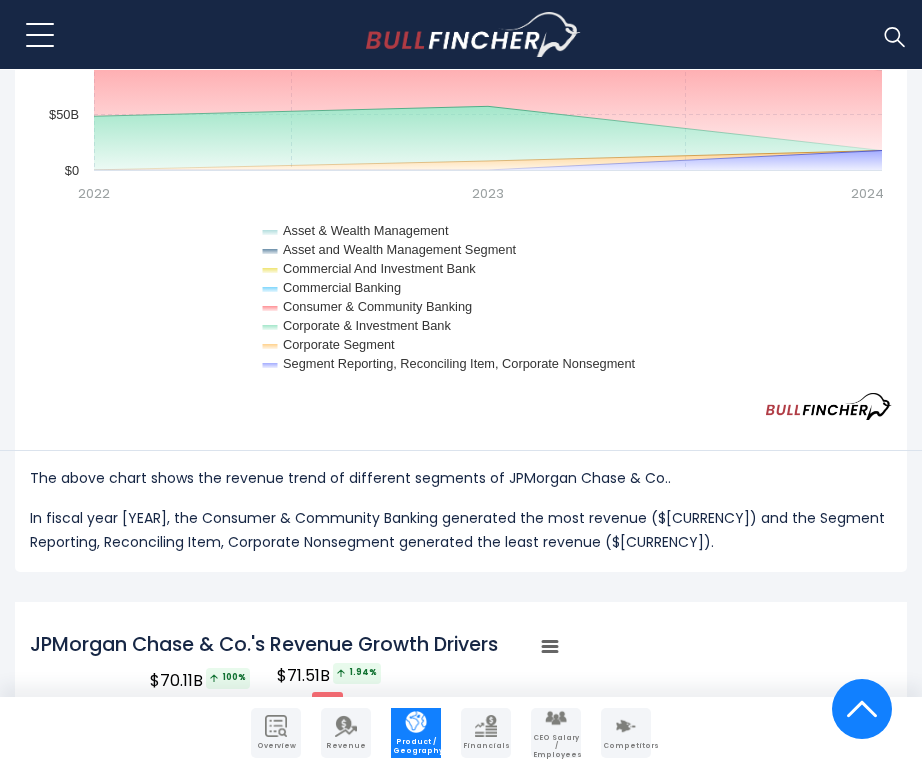 click on "In fiscal year [YEAR], the Consumer & Community Banking generated the most revenue ($[CURRENCY]) and the Segment Reporting, Reconciling Item, Corporate Nonsegment generated the least revenue ($[CURRENCY])." at bounding box center [461, 530] 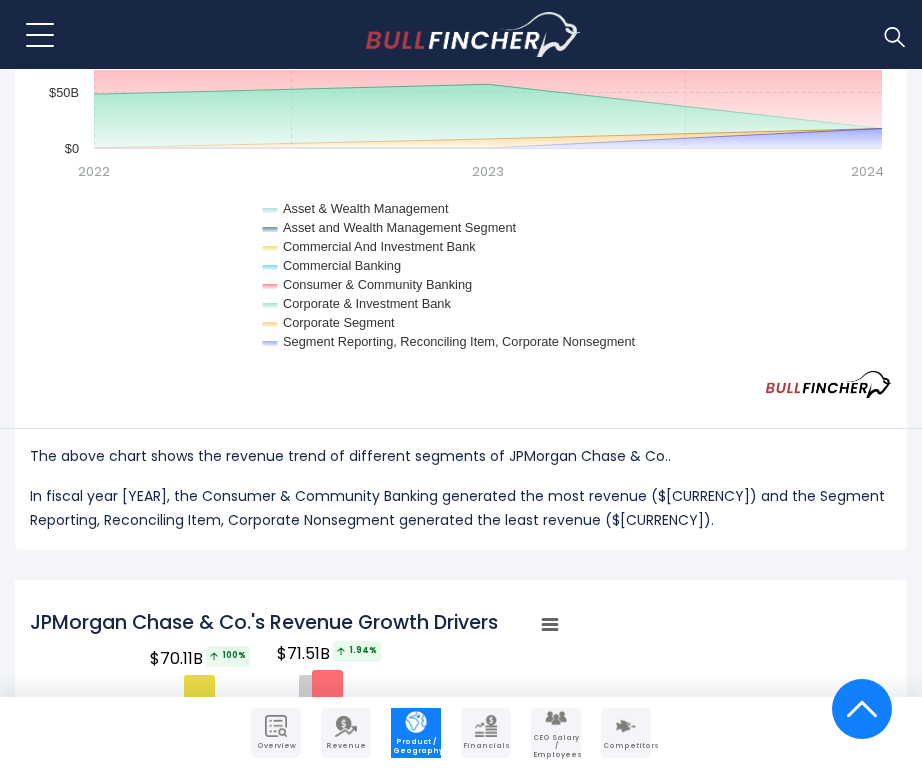 scroll, scrollTop: 2470, scrollLeft: 0, axis: vertical 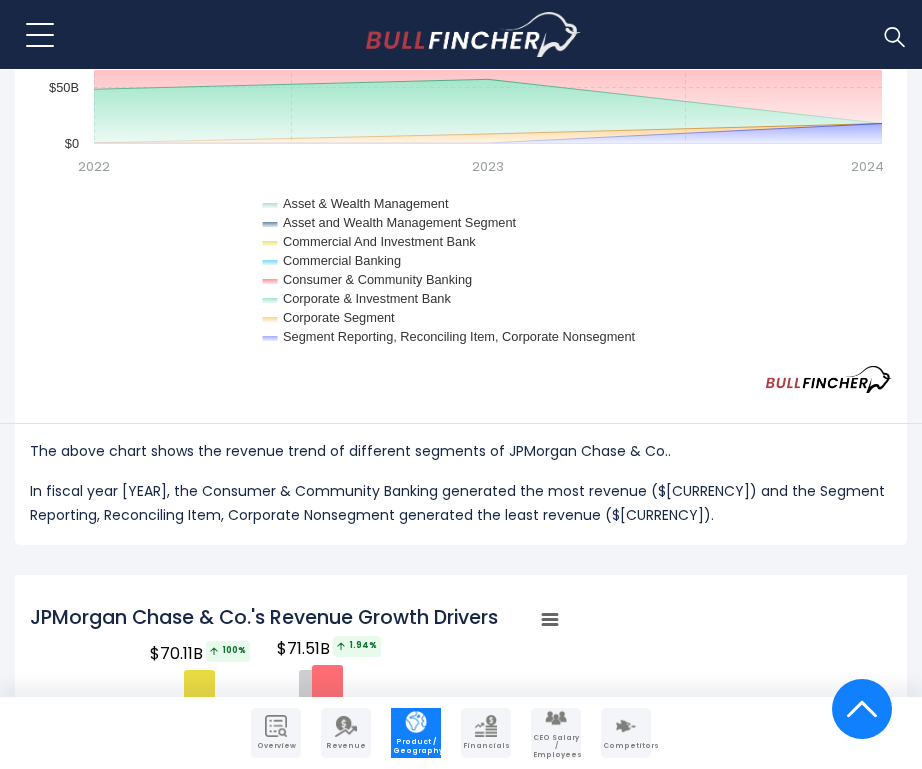 click on "In fiscal year 2024, the Consumer & Community Banking generated the most revenue ($71.51 B), and the Segment Reporting, Reconciling Item, Corporate Nonsegment generated the least revenue ($17.39 B)." at bounding box center (461, 503) 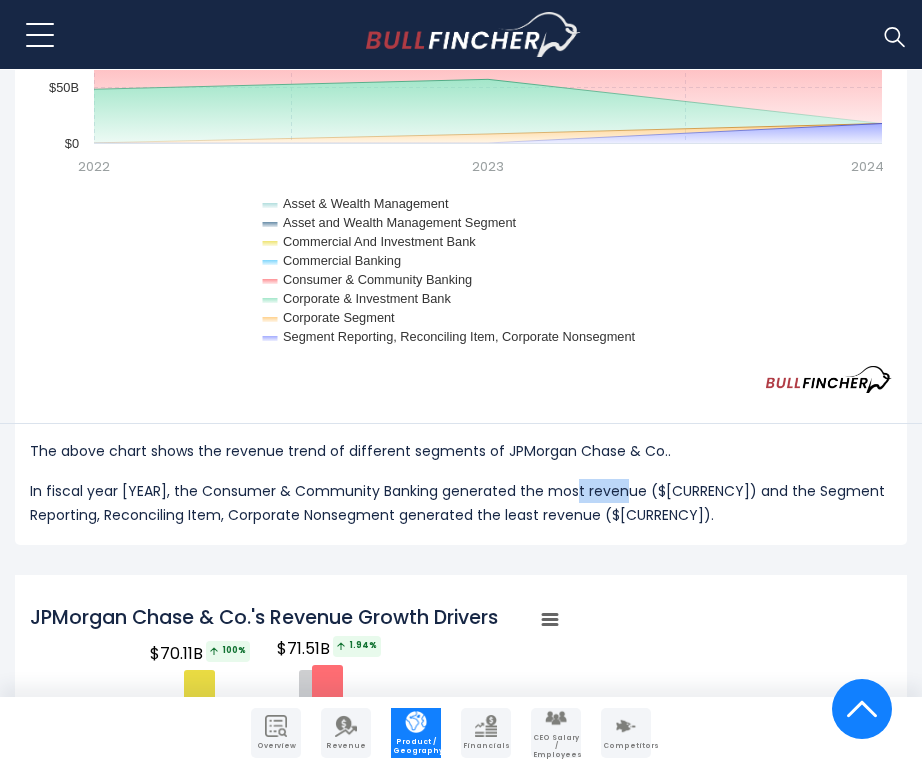 click on "In fiscal year 2024, the Consumer & Community Banking generated the most revenue ($71.51 B), and the Segment Reporting, Reconciling Item, Corporate Nonsegment generated the least revenue ($17.39 B)." at bounding box center (461, 503) 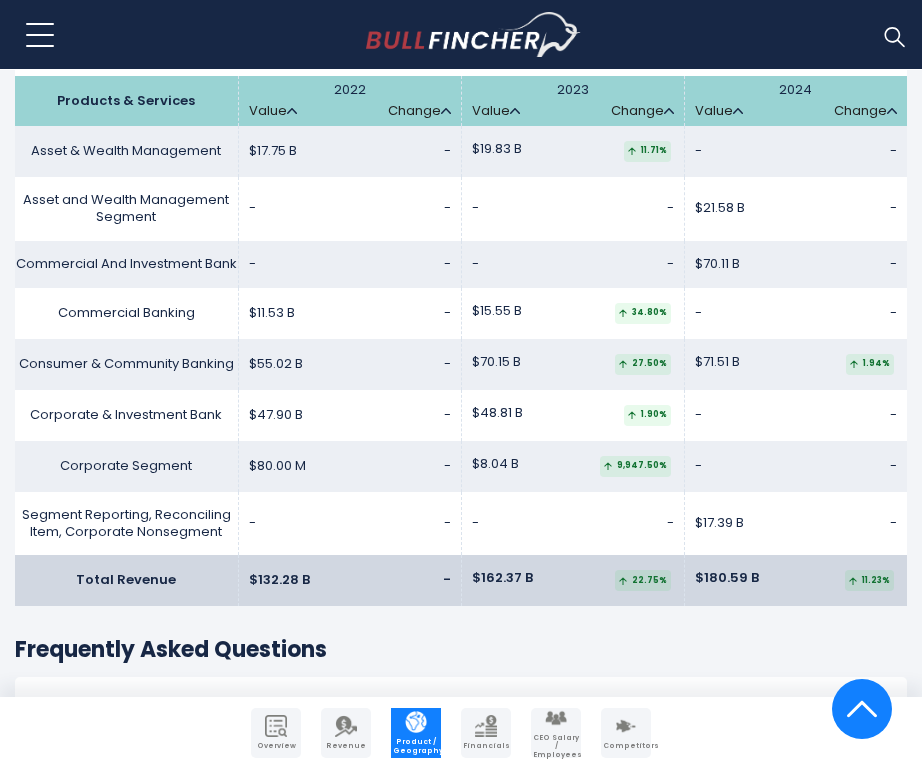 scroll, scrollTop: 3821, scrollLeft: 0, axis: vertical 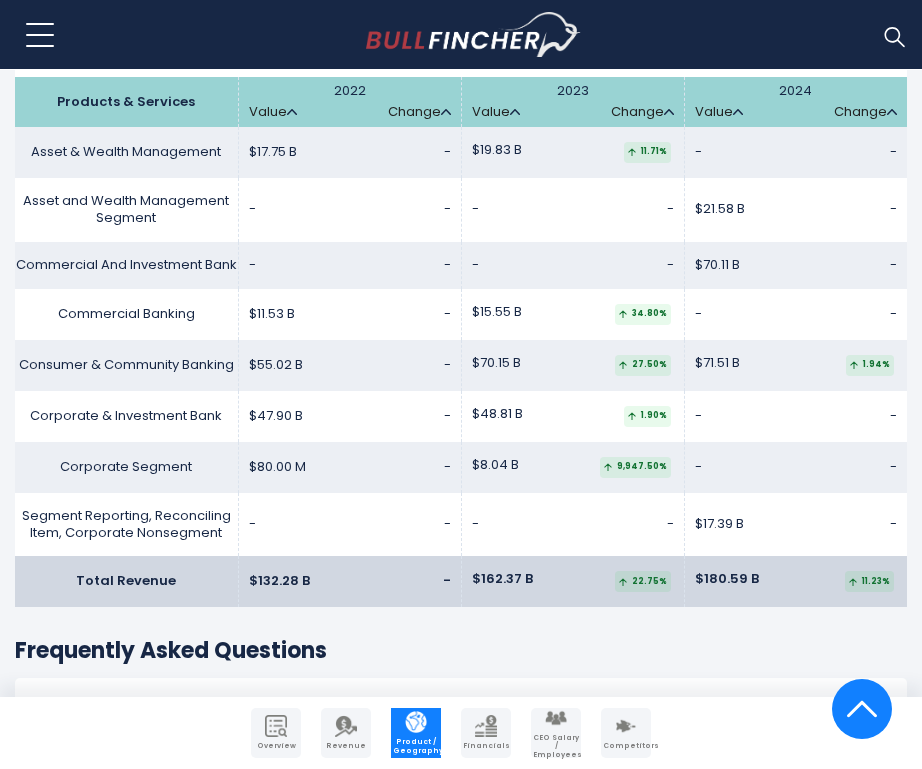 click on "$180.59 B
11.23%" at bounding box center (795, 581) 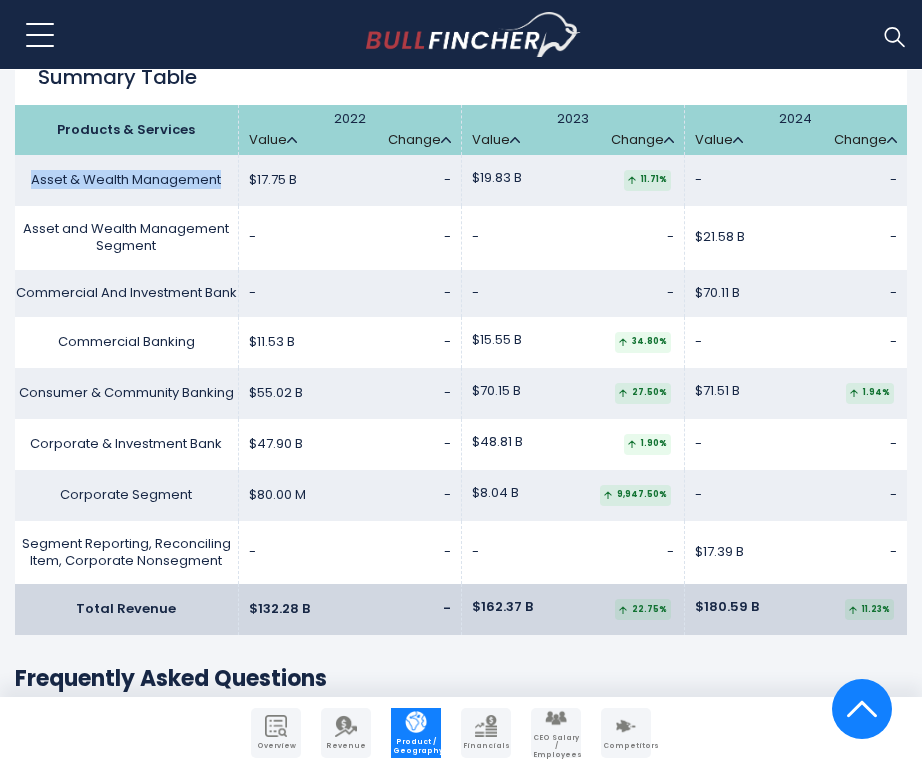 drag, startPoint x: 32, startPoint y: 179, endPoint x: 228, endPoint y: 185, distance: 196.09181 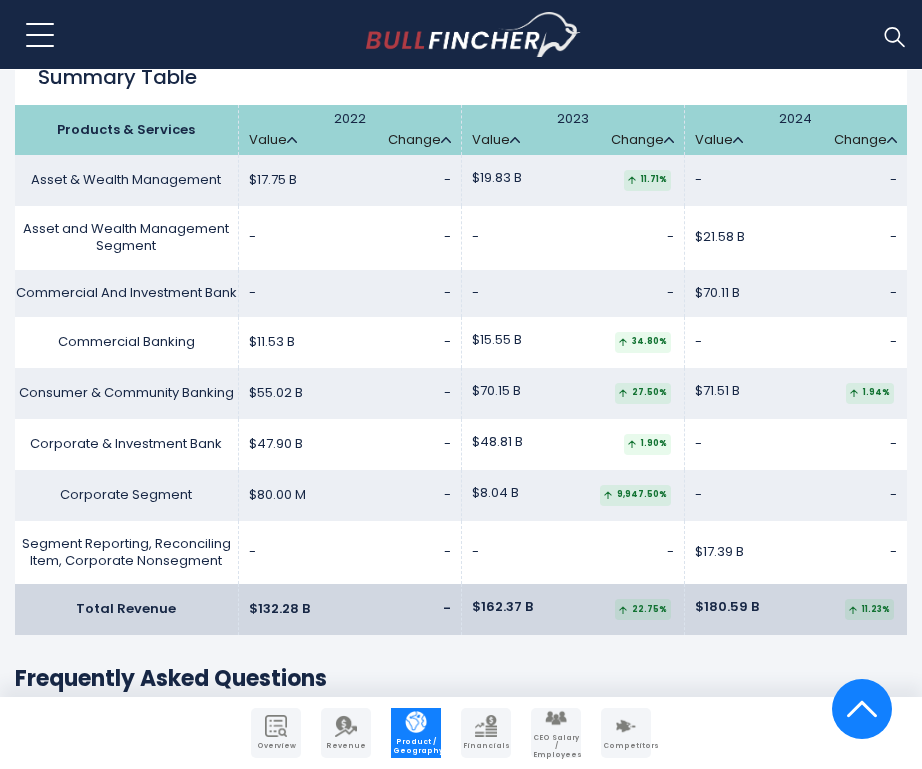 click on "Asset and Wealth Management Segment" at bounding box center [126, 238] 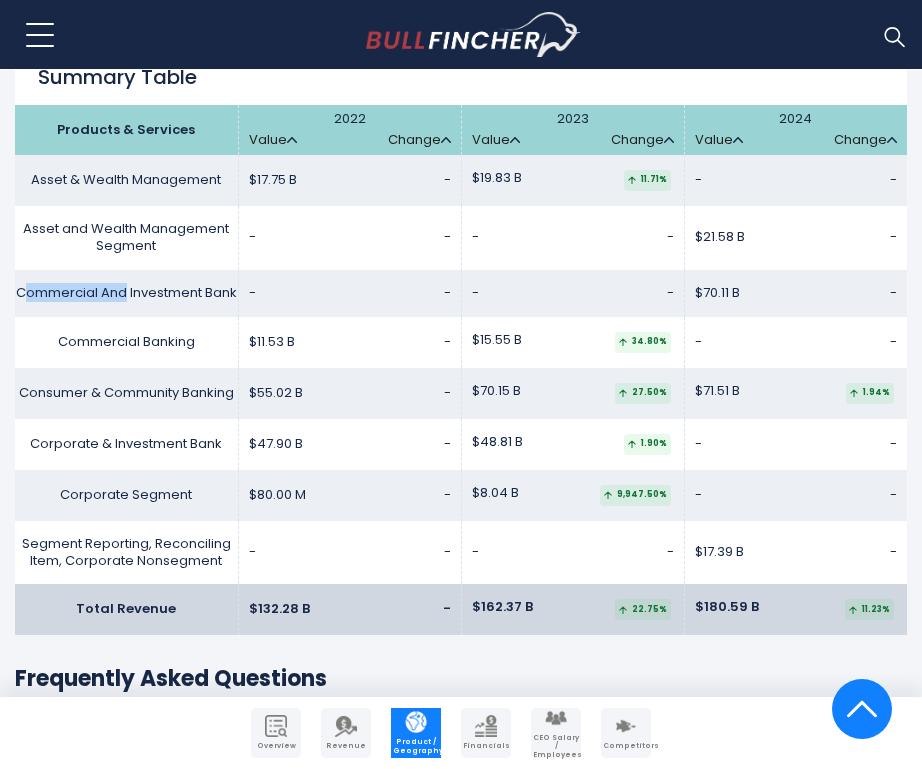 drag, startPoint x: 22, startPoint y: 293, endPoint x: 121, endPoint y: 292, distance: 99.00505 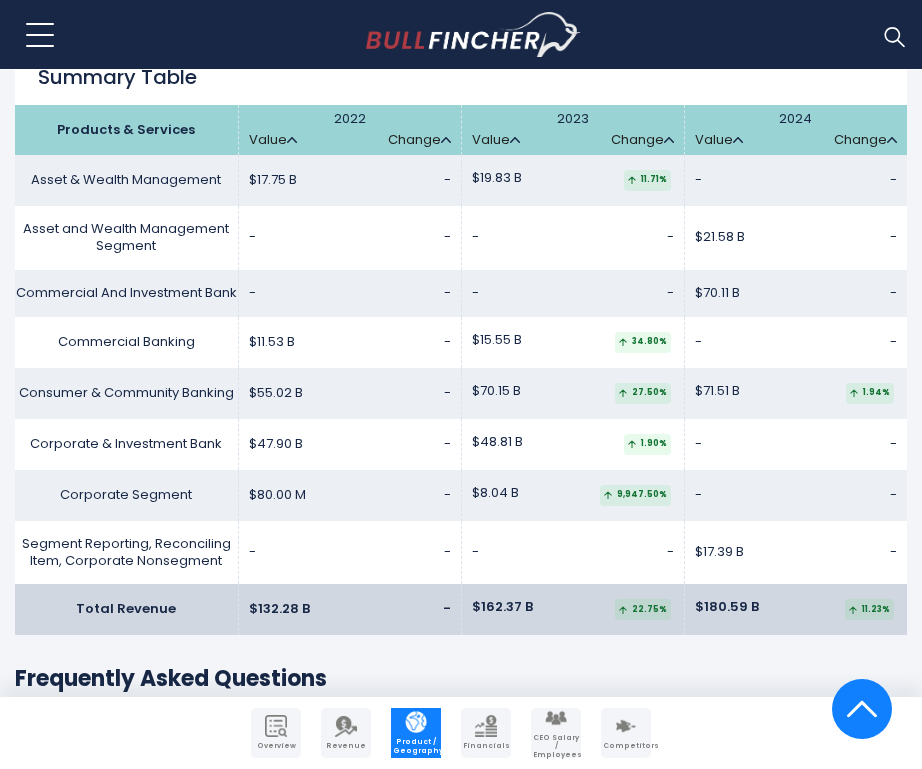 click on "Commercial And Investment Bank" at bounding box center [126, 293] 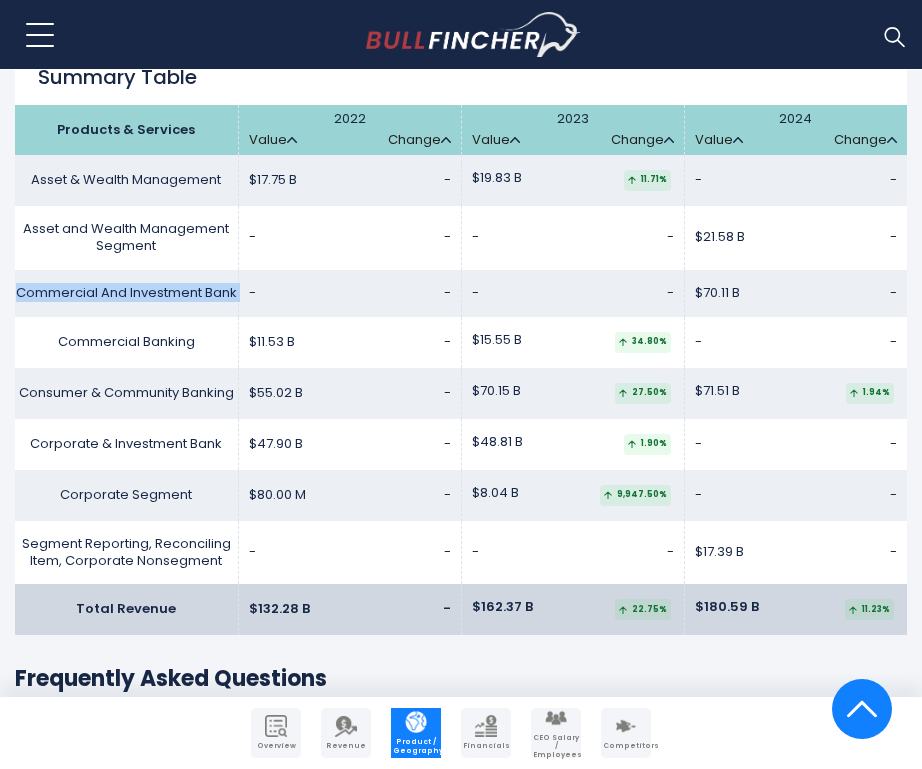 drag, startPoint x: 242, startPoint y: 292, endPoint x: 12, endPoint y: 295, distance: 230.01956 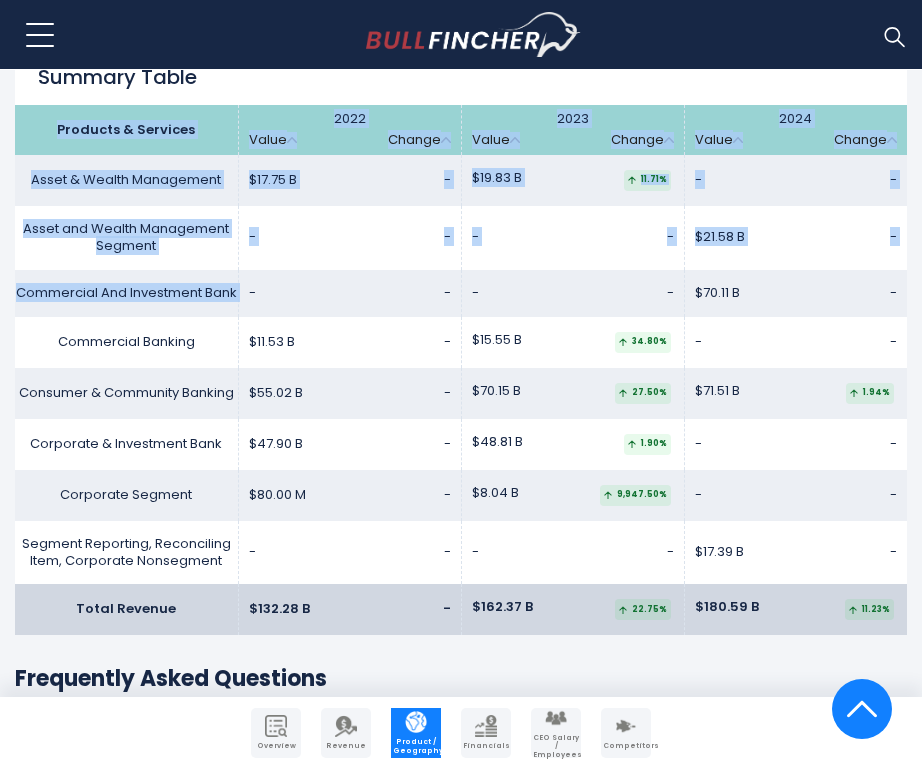 copy on "Products & Services
2022
Value
Change
2023
Value
Change
2024
Value
Change
Asset & Wealth Management
$17.75 B
..." 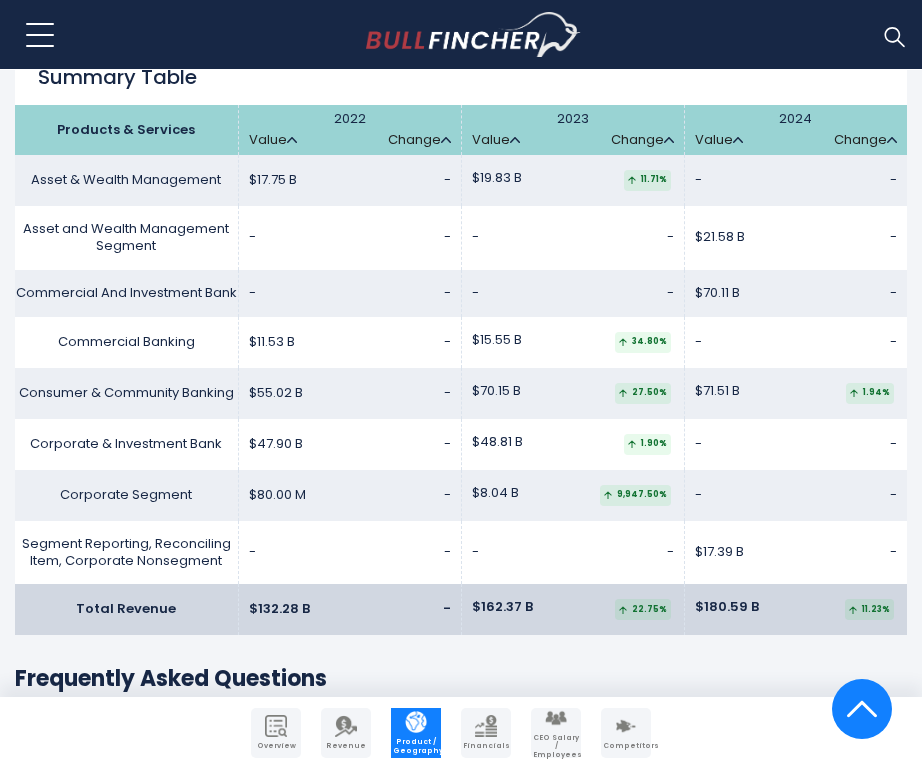 click on "JPMorgan Chase & Co.'s Revenue by Segment
In fiscal year 2024,
JPMorgan Chase & Co.'s
revenue by segment (products & services) are as follows:
Asset and Wealth Management Segment:
$21.58 B
Commercial And Investment Bank: Check out  competitors $0" at bounding box center (461, -463) 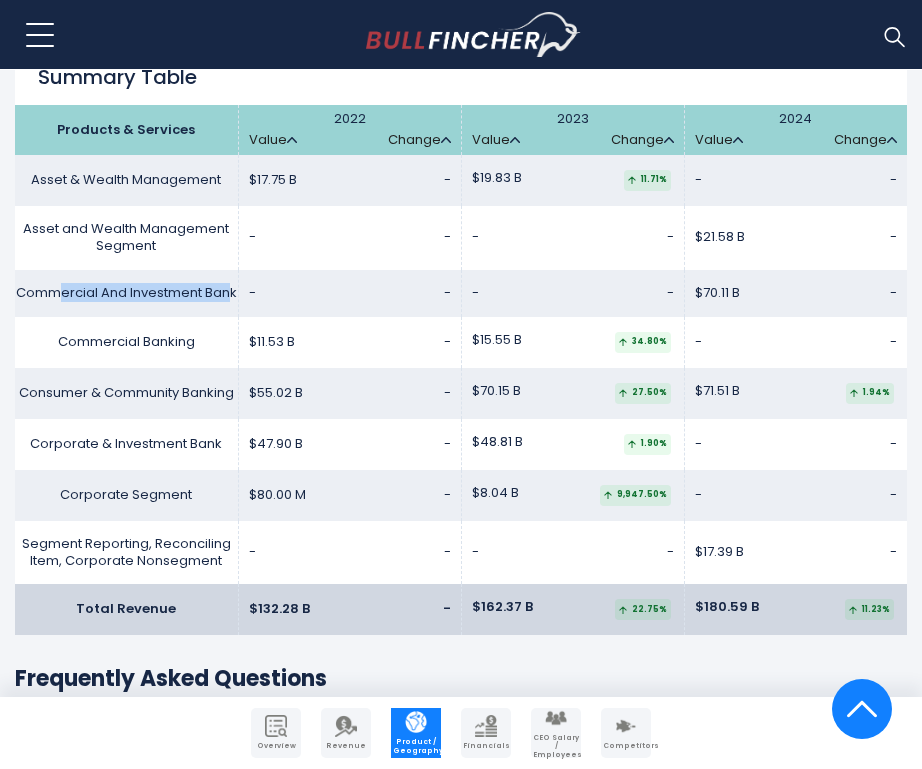 drag, startPoint x: 233, startPoint y: 294, endPoint x: 56, endPoint y: 286, distance: 177.1807 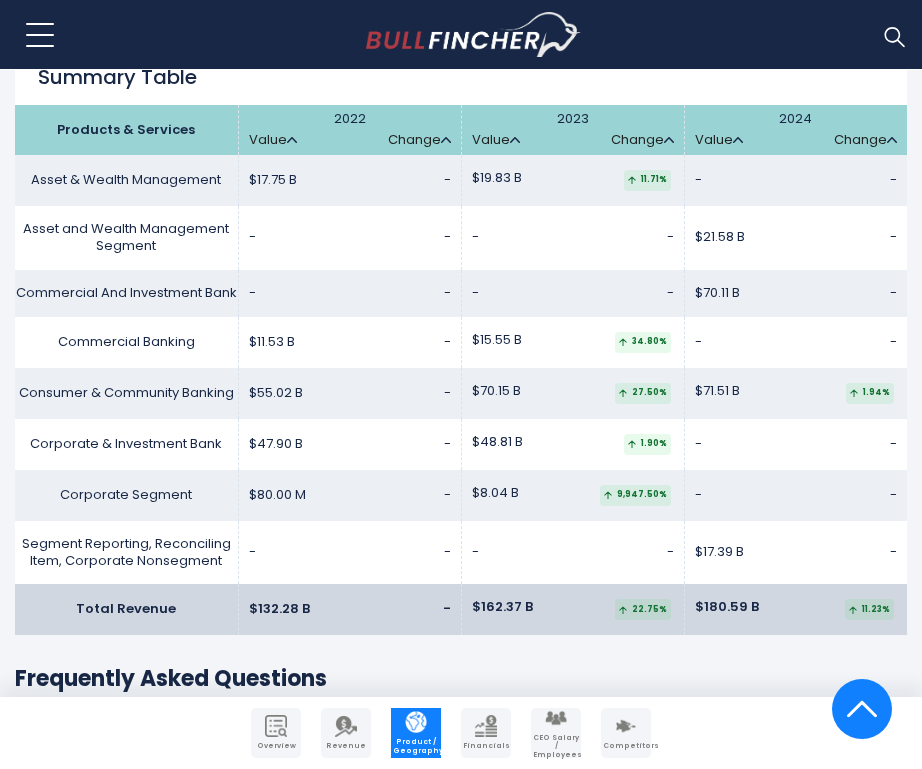 click on "Commercial And Investment Bank" at bounding box center [126, 293] 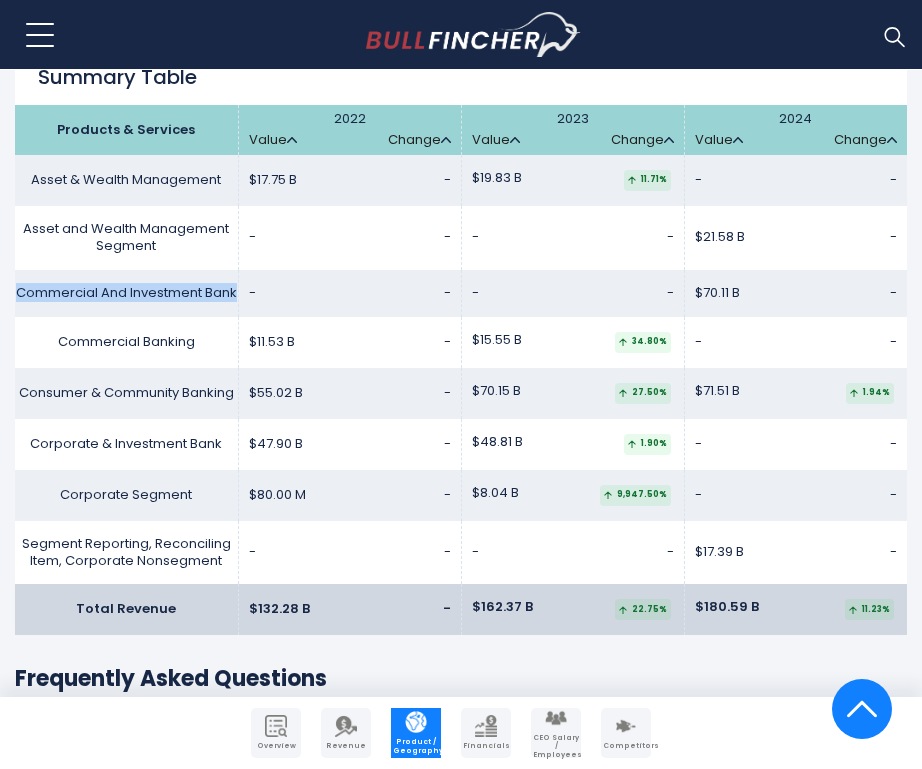 drag, startPoint x: 236, startPoint y: 292, endPoint x: 18, endPoint y: 292, distance: 218 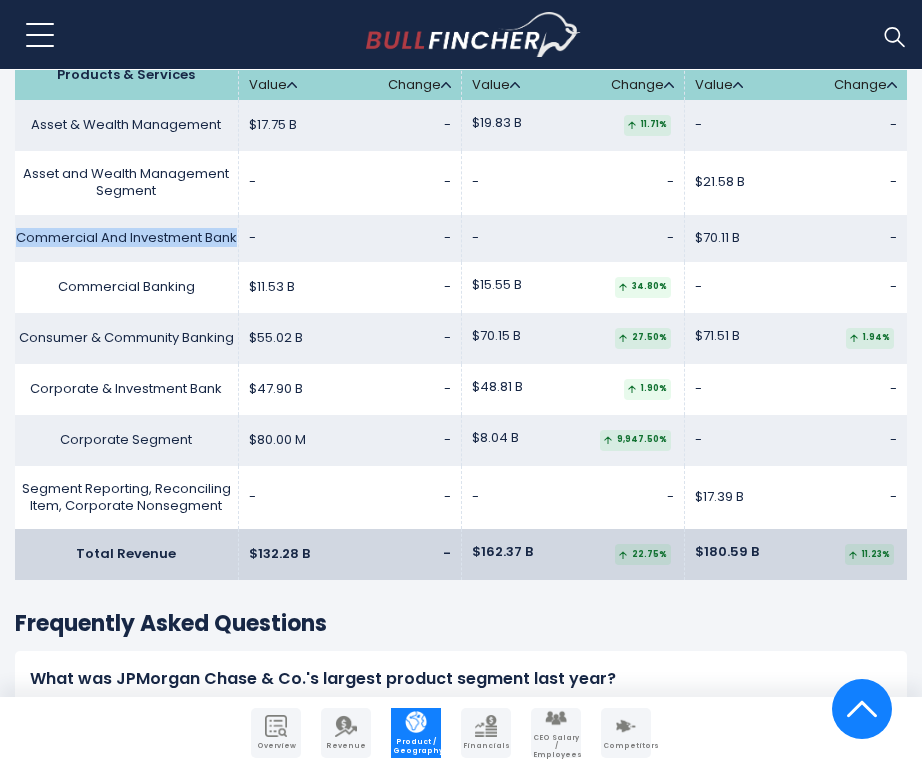 scroll, scrollTop: 3857, scrollLeft: 0, axis: vertical 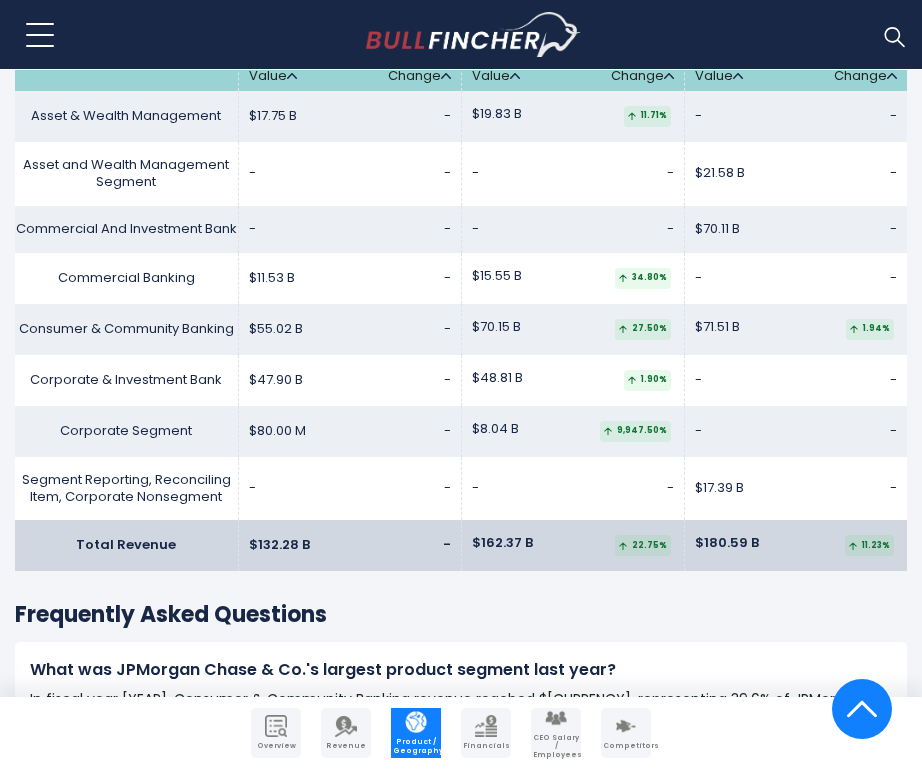 click on "Consumer & Community Banking" at bounding box center [126, 329] 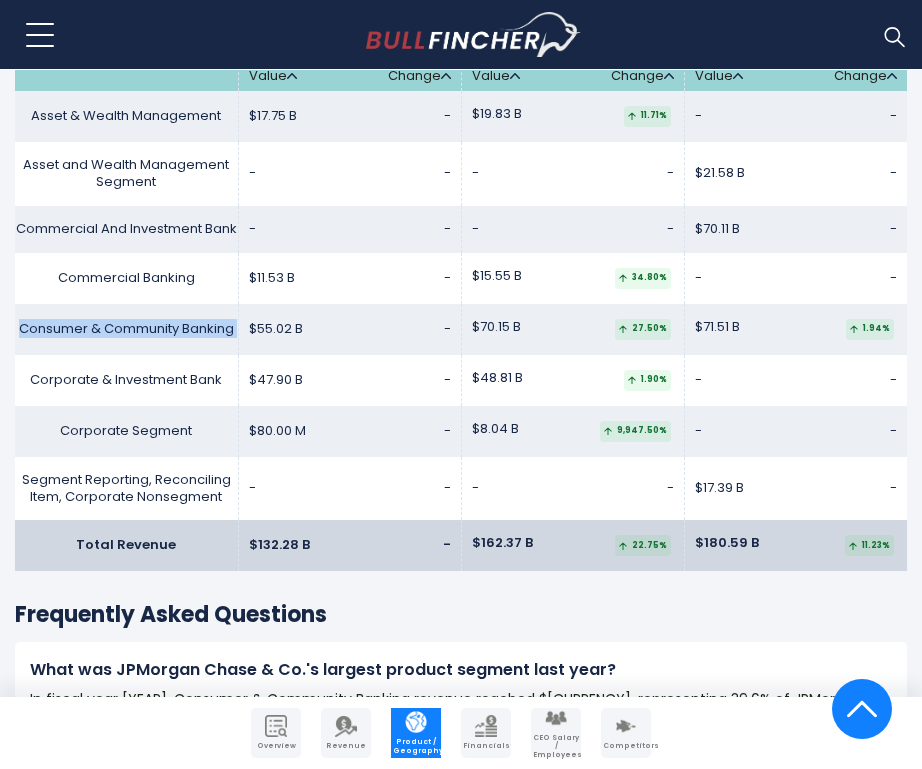 drag, startPoint x: 20, startPoint y: 328, endPoint x: 235, endPoint y: 325, distance: 215.02094 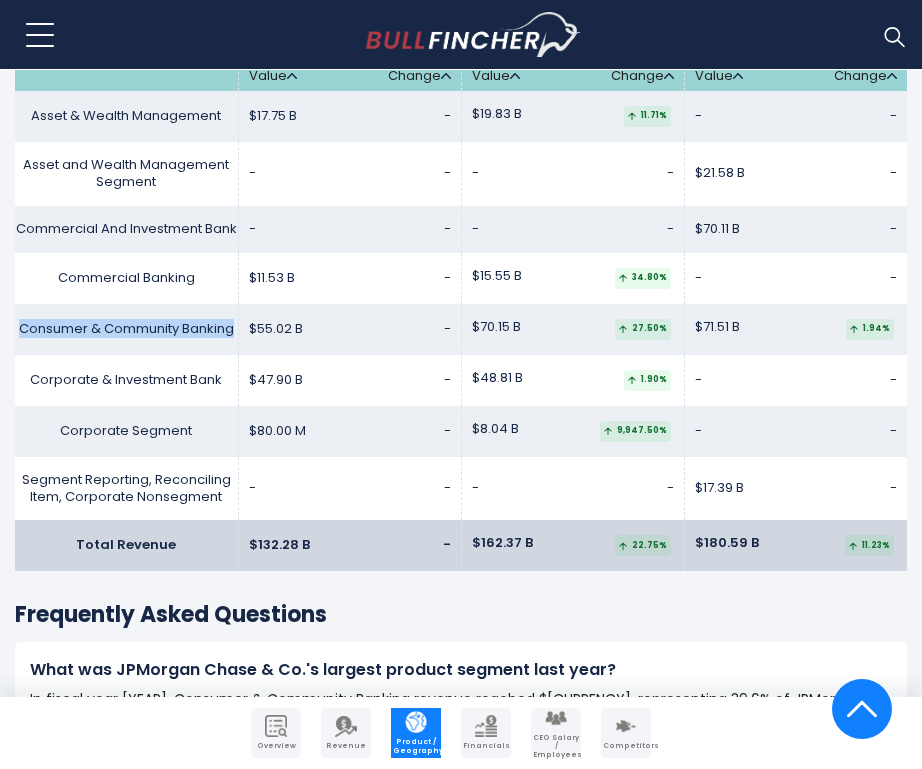 copy on "Consumer & Community Banking" 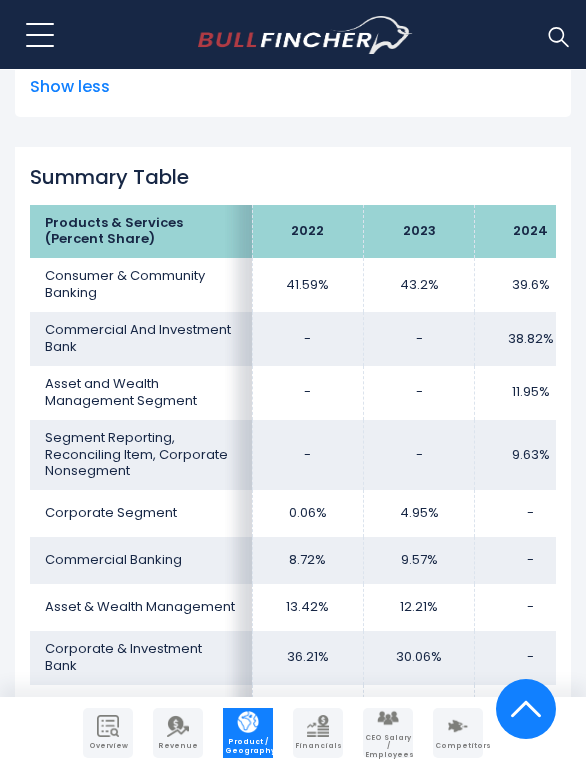 scroll, scrollTop: 1715, scrollLeft: 0, axis: vertical 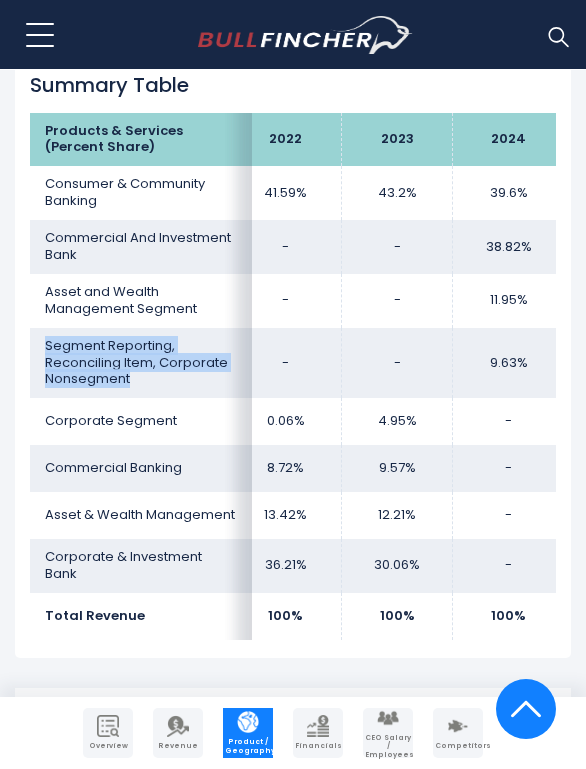 drag, startPoint x: 48, startPoint y: 341, endPoint x: 163, endPoint y: 376, distance: 120.20815 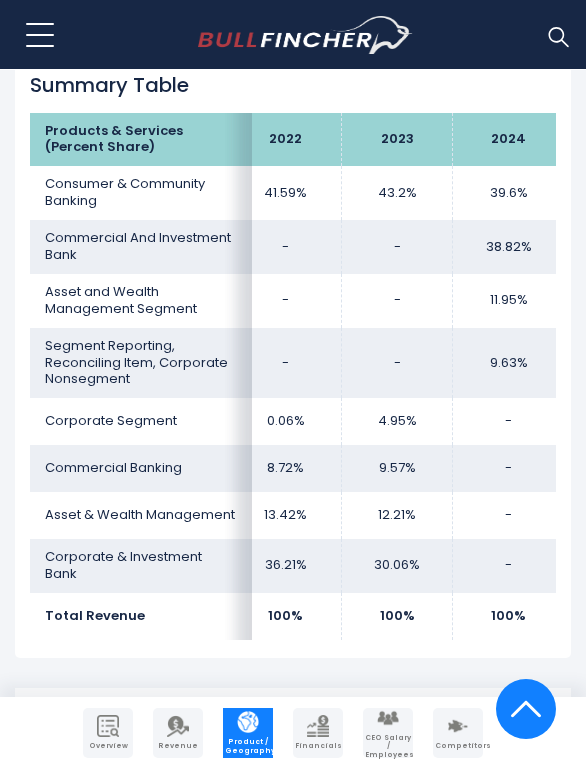 click on "Corporate Segment" at bounding box center (141, 421) 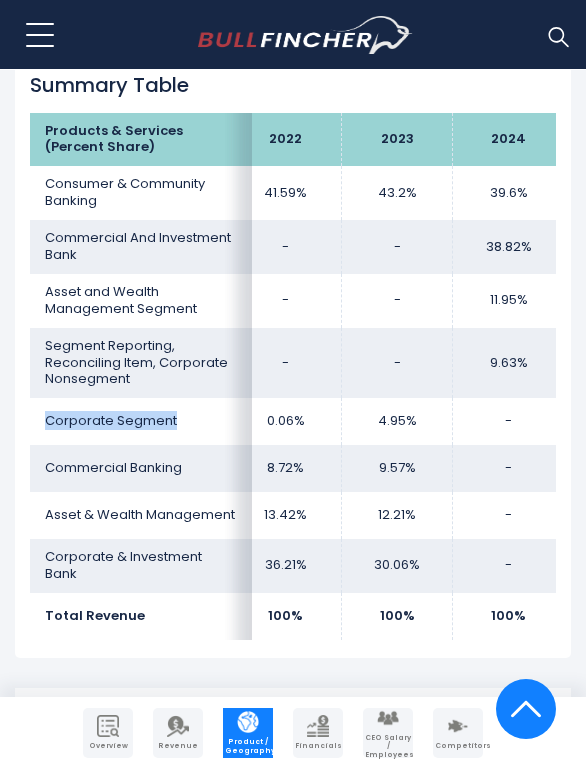 drag, startPoint x: 42, startPoint y: 425, endPoint x: 176, endPoint y: 420, distance: 134.09325 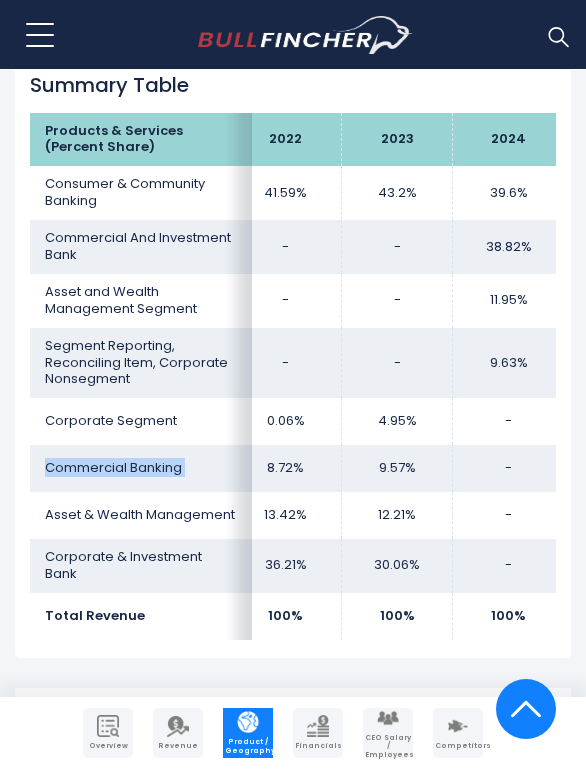 drag, startPoint x: 37, startPoint y: 456, endPoint x: 251, endPoint y: 467, distance: 214.28252 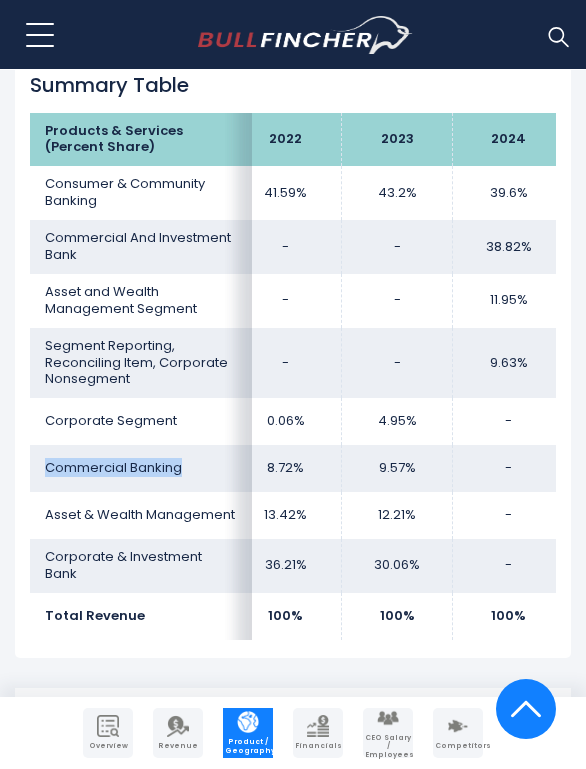 copy on "Commercial Banking" 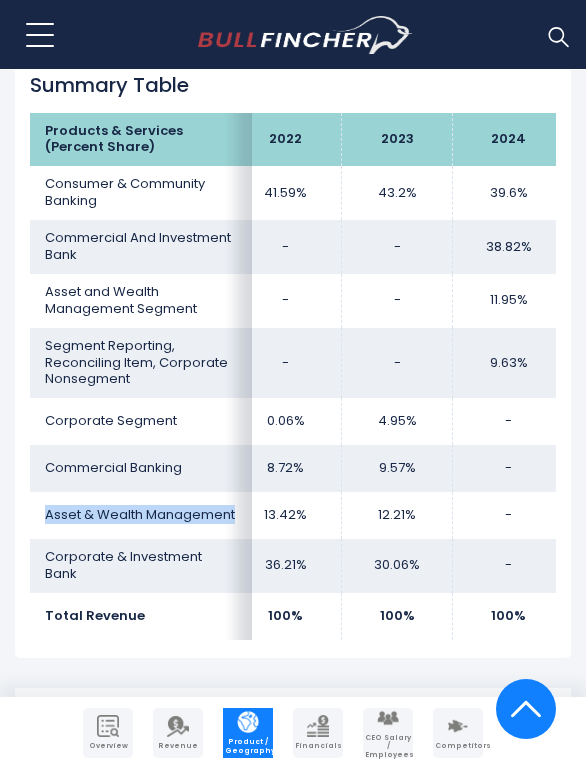 drag, startPoint x: 44, startPoint y: 513, endPoint x: 234, endPoint y: 510, distance: 190.02368 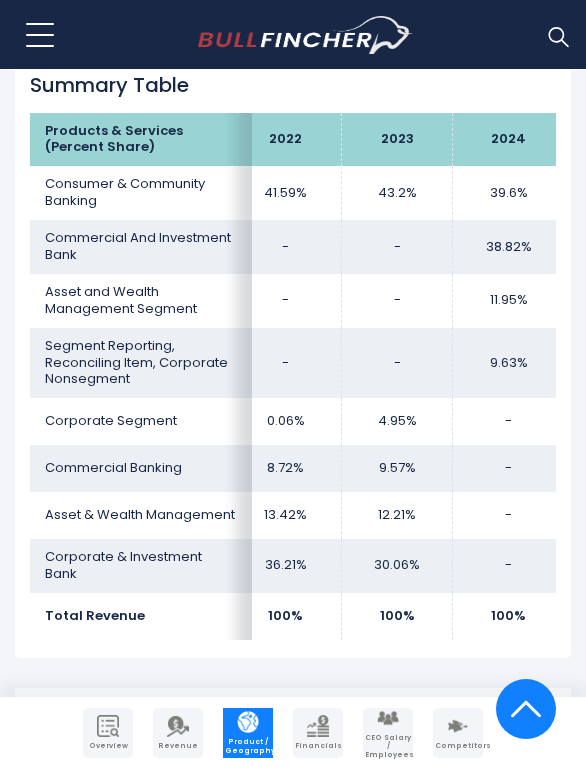 click on "Corporate & Investment Bank" at bounding box center (141, 566) 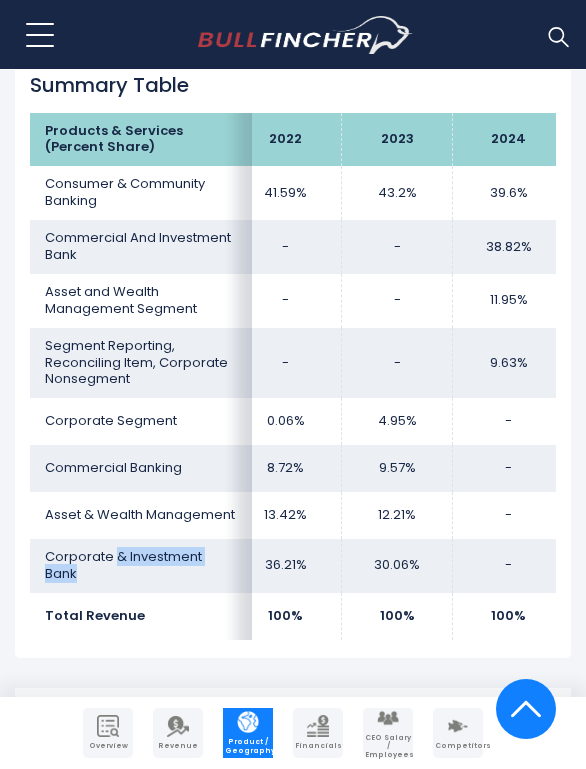 drag, startPoint x: 114, startPoint y: 562, endPoint x: 237, endPoint y: 563, distance: 123.00407 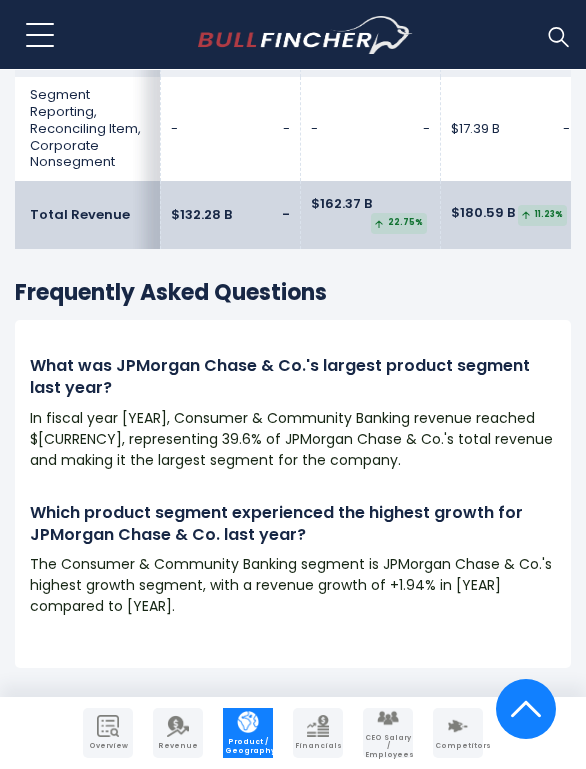scroll, scrollTop: 4543, scrollLeft: 0, axis: vertical 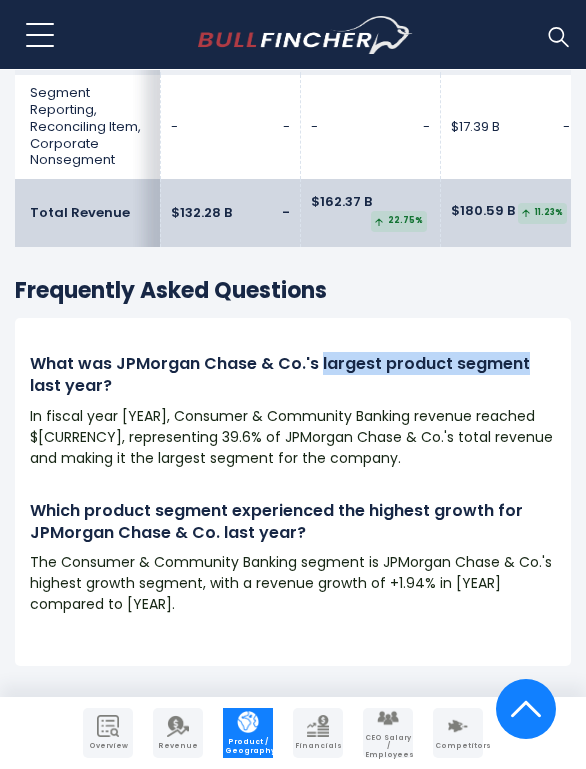 drag, startPoint x: 314, startPoint y: 327, endPoint x: 517, endPoint y: 330, distance: 203.02217 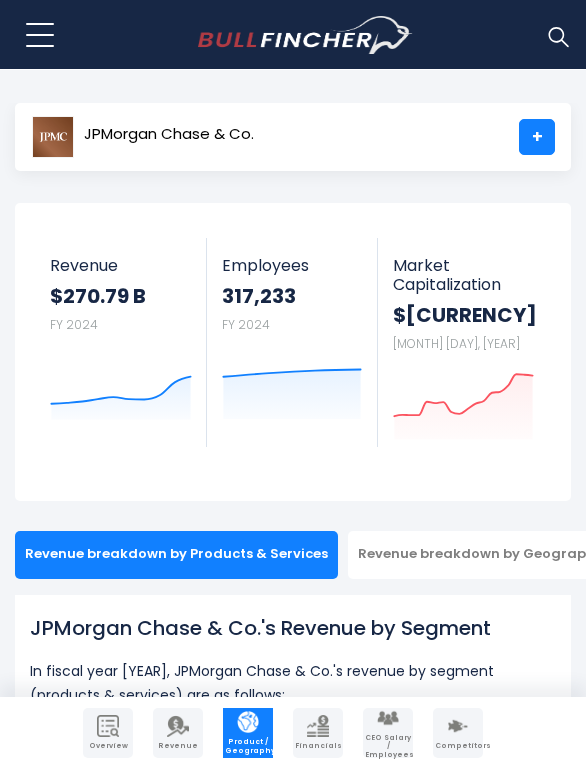scroll, scrollTop: 31, scrollLeft: 0, axis: vertical 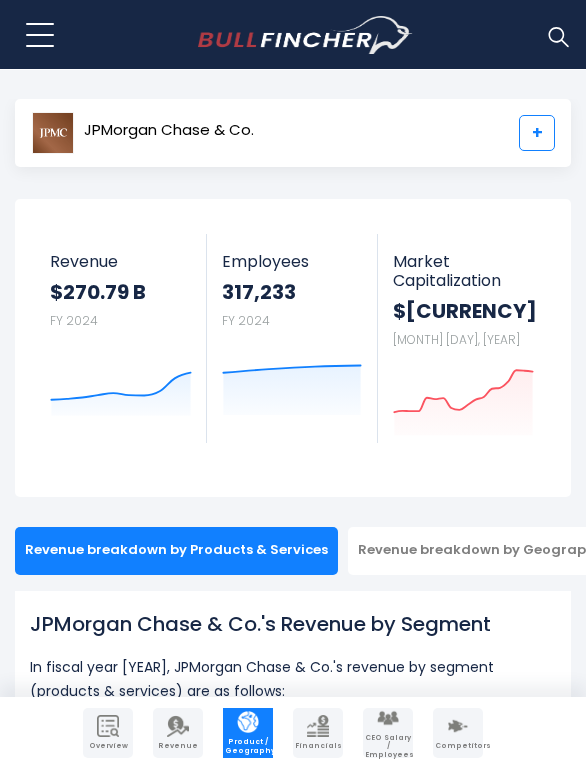 click on "+" at bounding box center [537, 133] 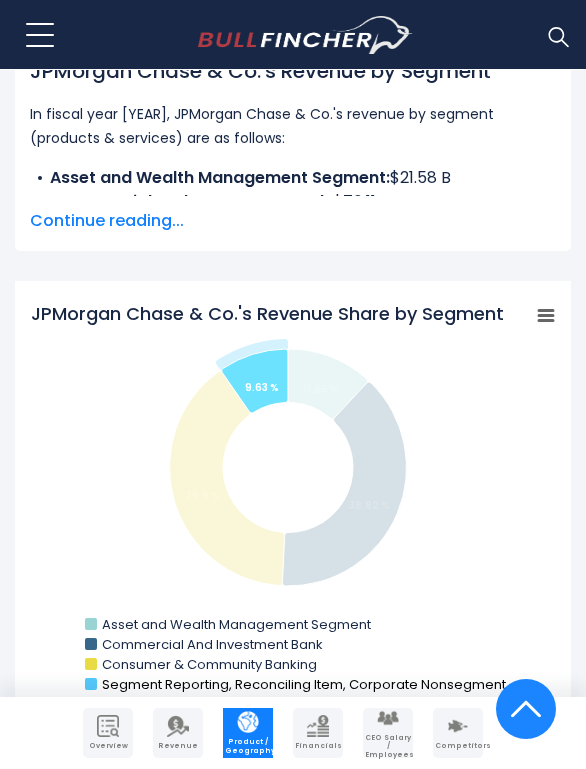 scroll, scrollTop: 0, scrollLeft: 0, axis: both 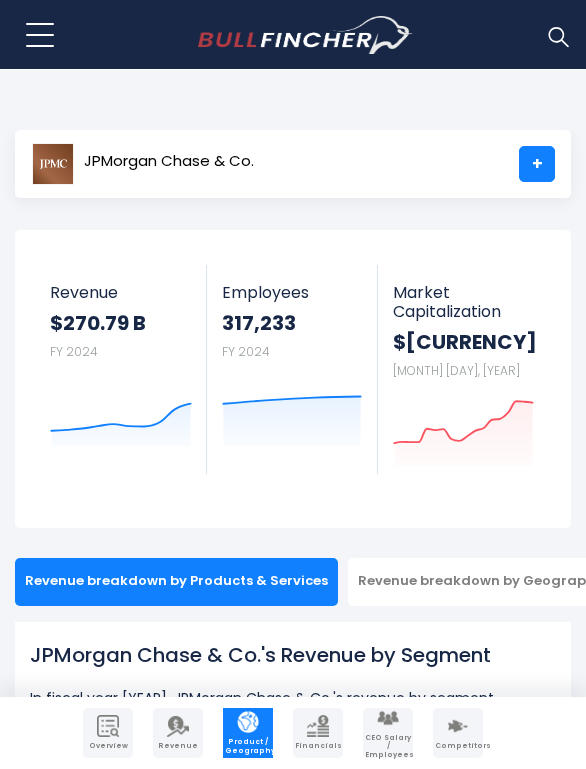 click at bounding box center (558, 36) 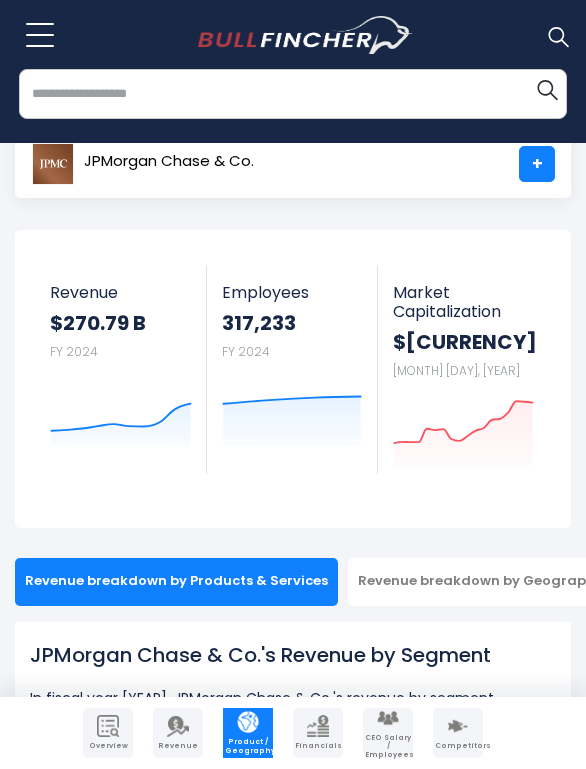 click at bounding box center [558, 36] 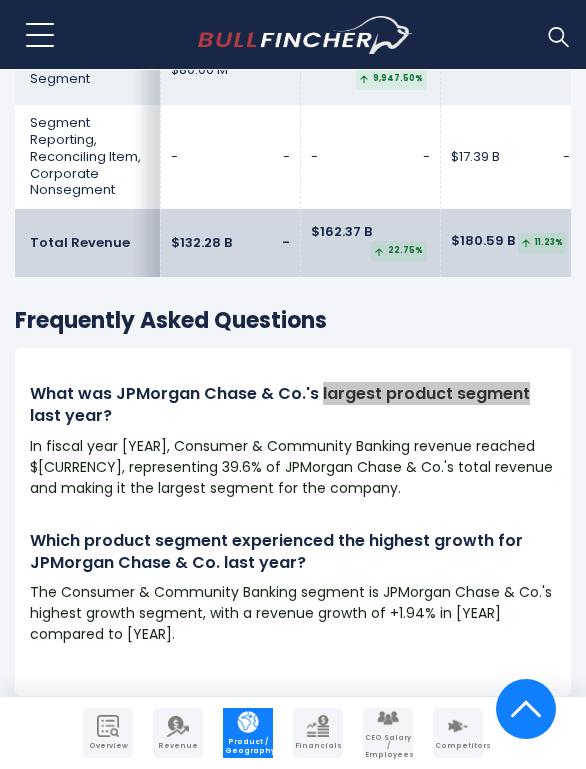 scroll, scrollTop: 4516, scrollLeft: 0, axis: vertical 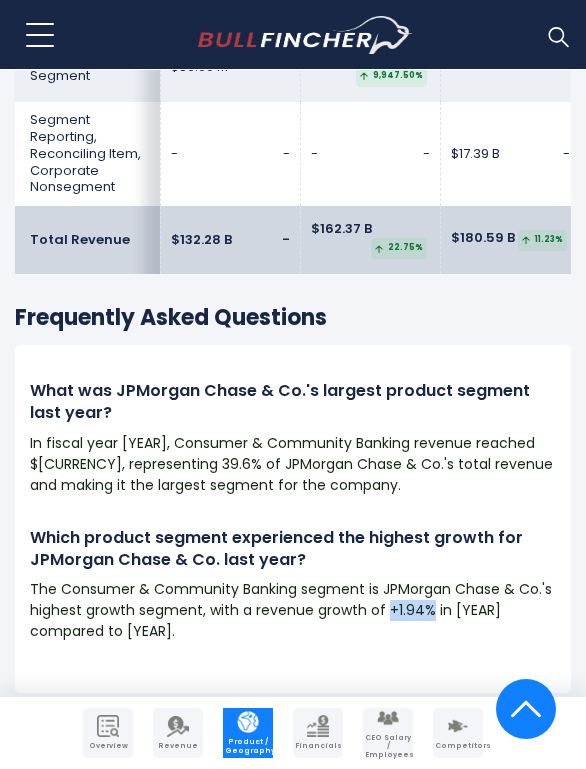 drag, startPoint x: 385, startPoint y: 575, endPoint x: 429, endPoint y: 575, distance: 44 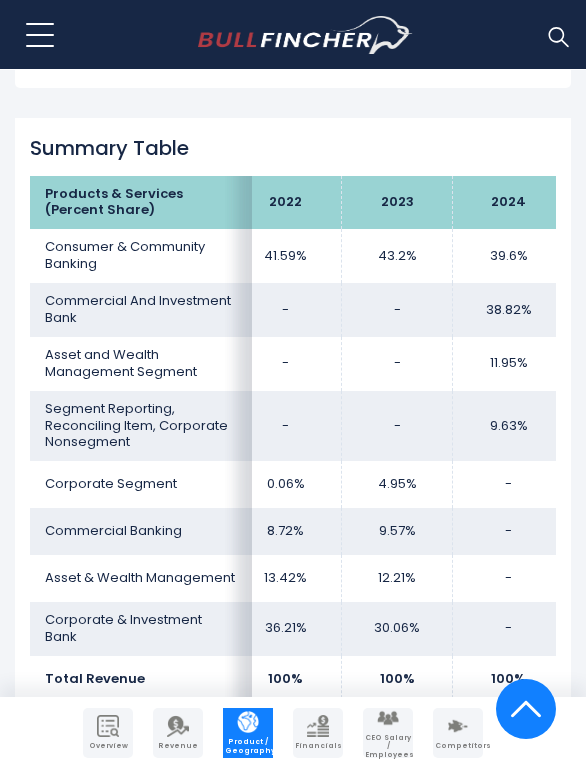 scroll, scrollTop: 1736, scrollLeft: 0, axis: vertical 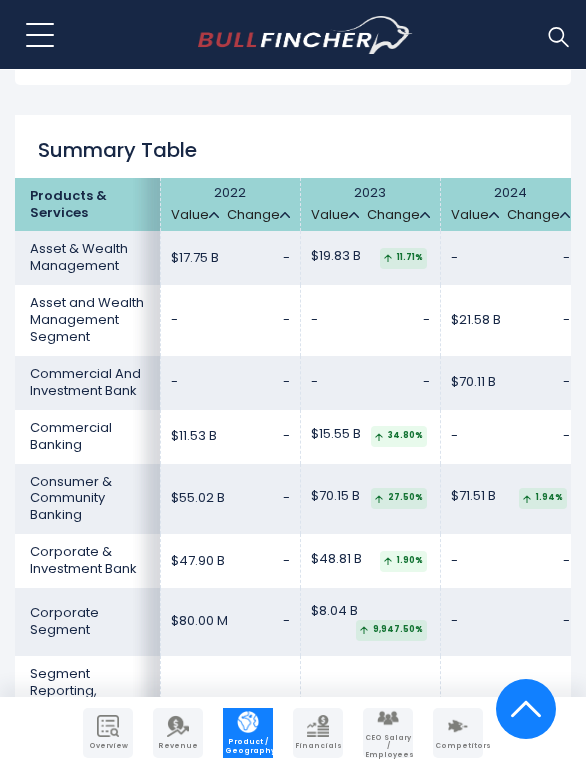 click at bounding box center (558, 36) 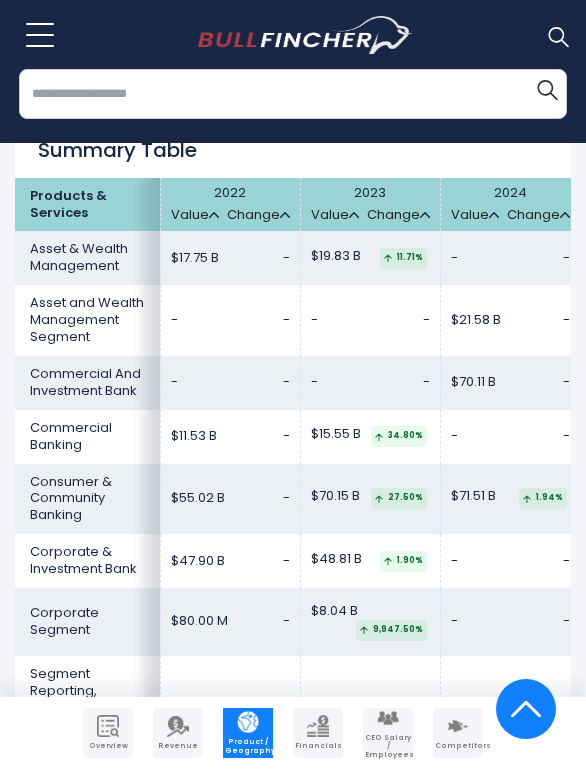 click at bounding box center (293, 94) 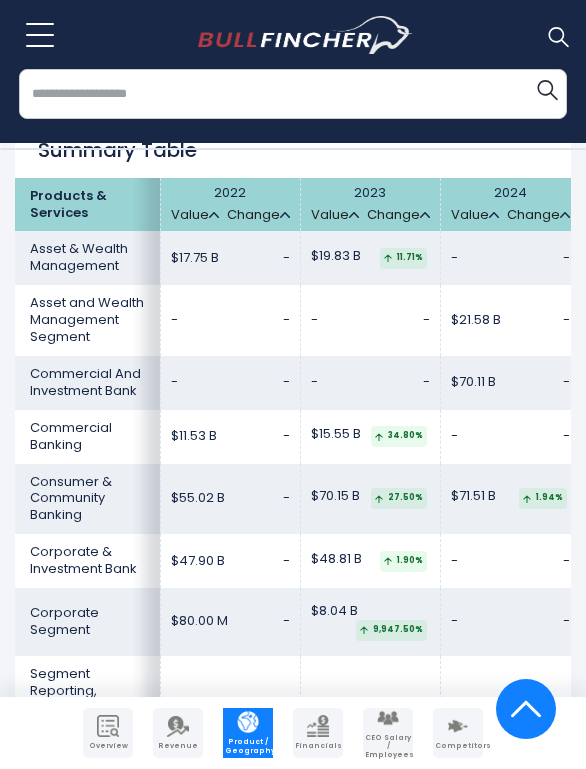 paste on "**********" 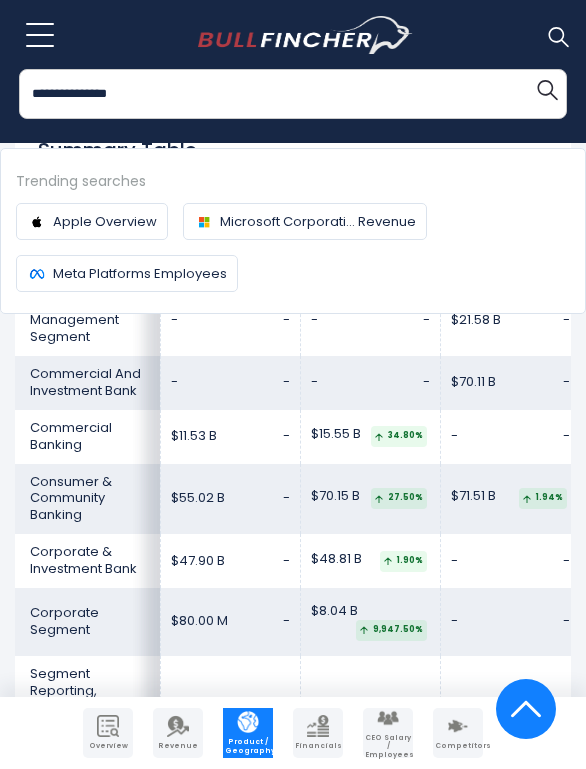 type on "**********" 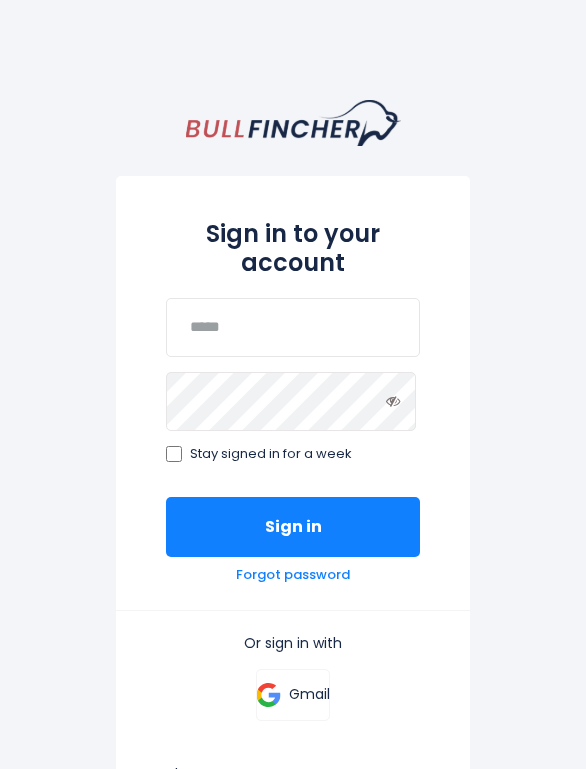 scroll, scrollTop: 0, scrollLeft: 0, axis: both 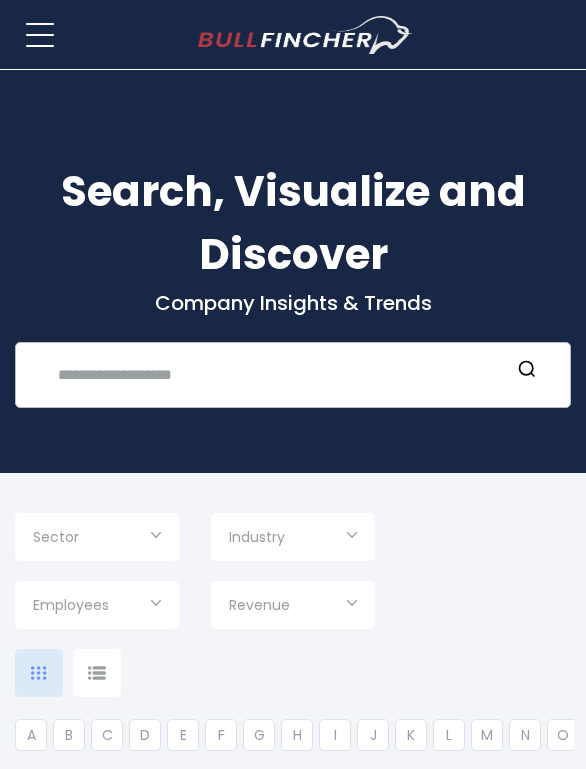 type on "***" 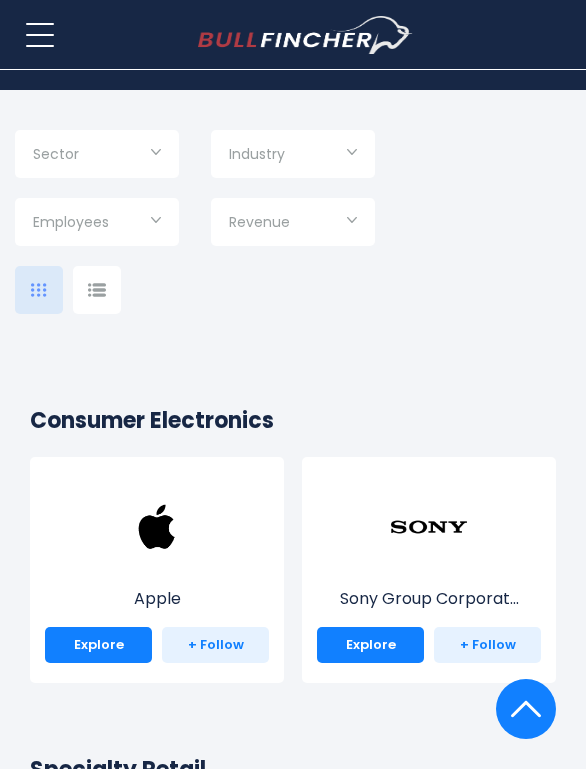scroll, scrollTop: 7, scrollLeft: 0, axis: vertical 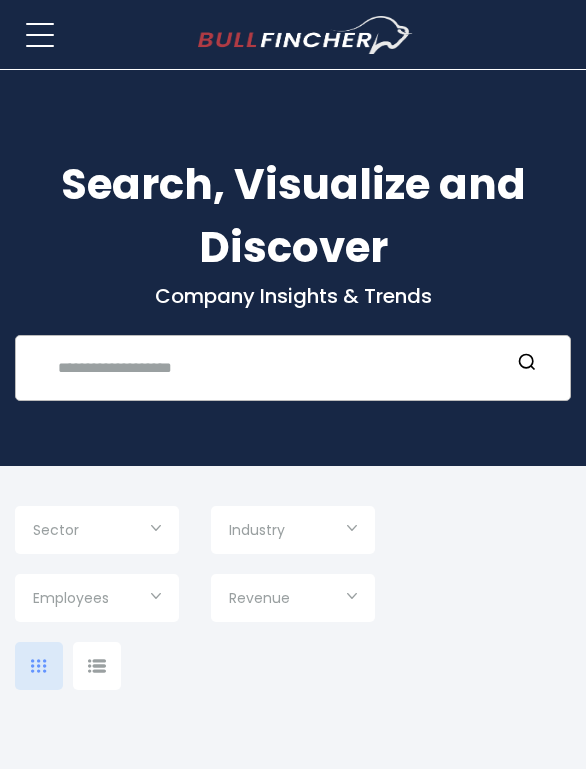 click at bounding box center [278, 367] 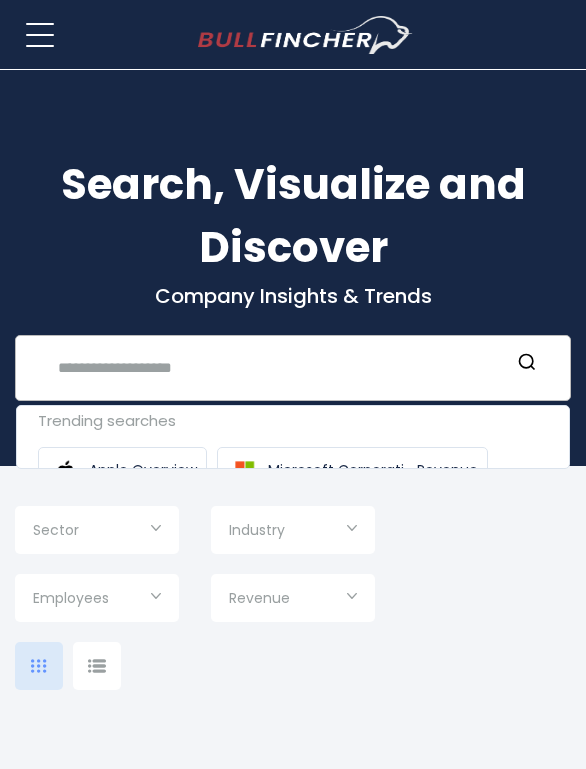 paste on "**********" 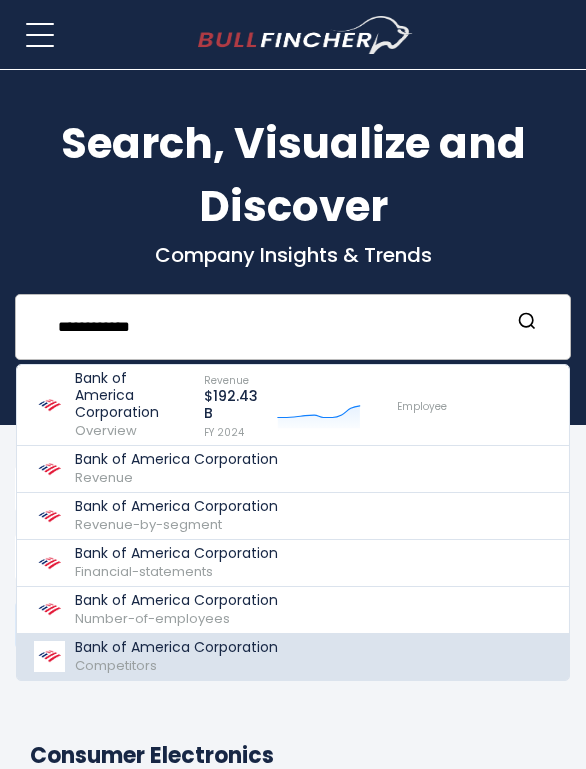 scroll, scrollTop: 53, scrollLeft: 0, axis: vertical 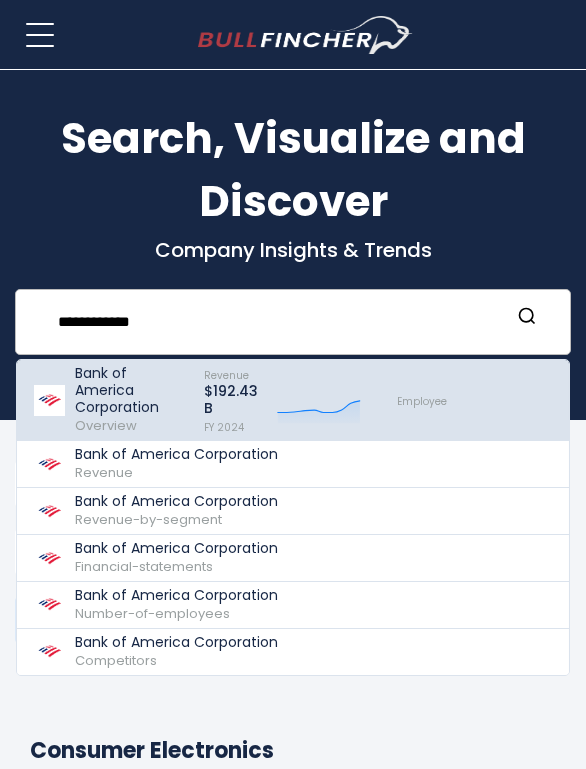 type on "**********" 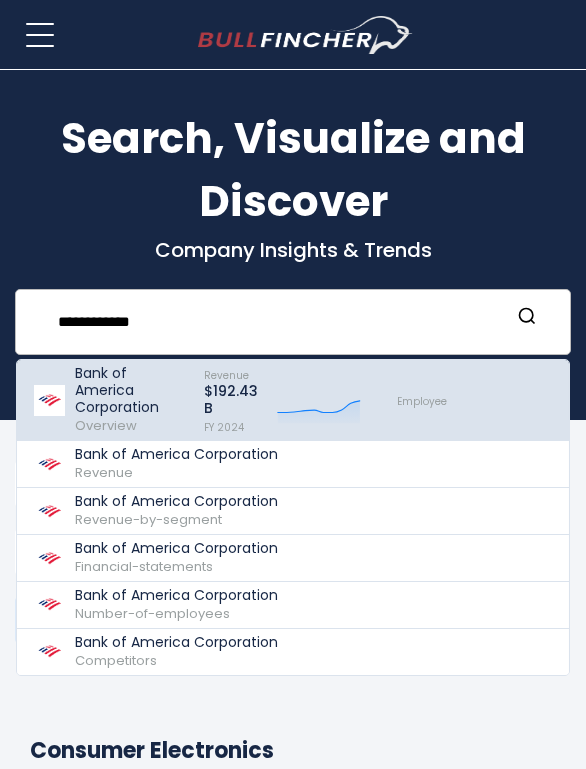 click on "Bank of America Corporation" at bounding box center [130, 390] 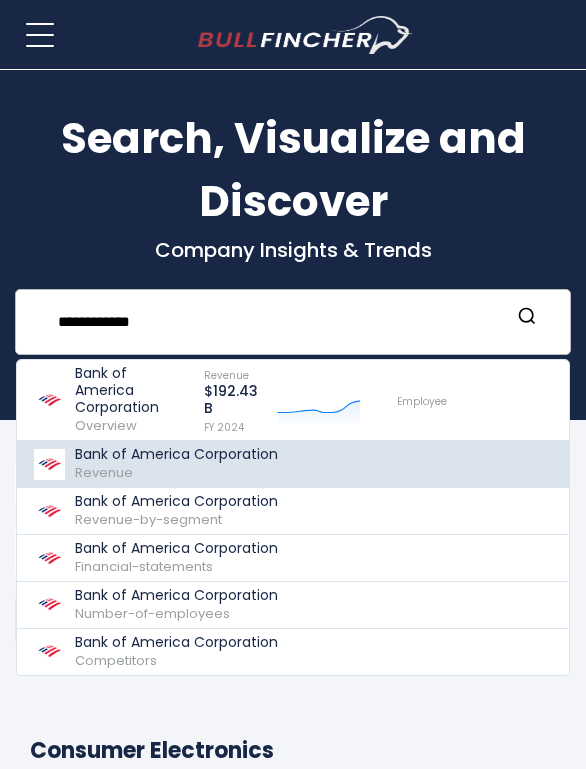 scroll, scrollTop: 116, scrollLeft: 0, axis: vertical 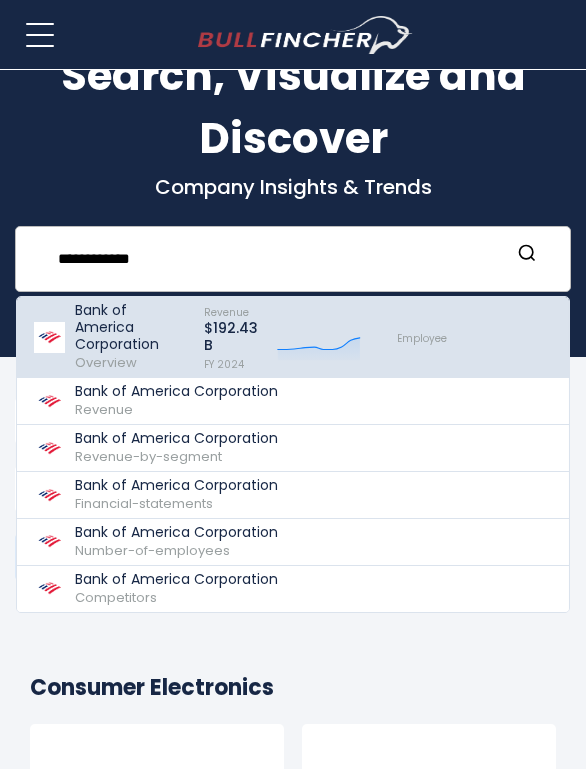 click on "Bank of America Corporation
Overview" at bounding box center [130, 337] 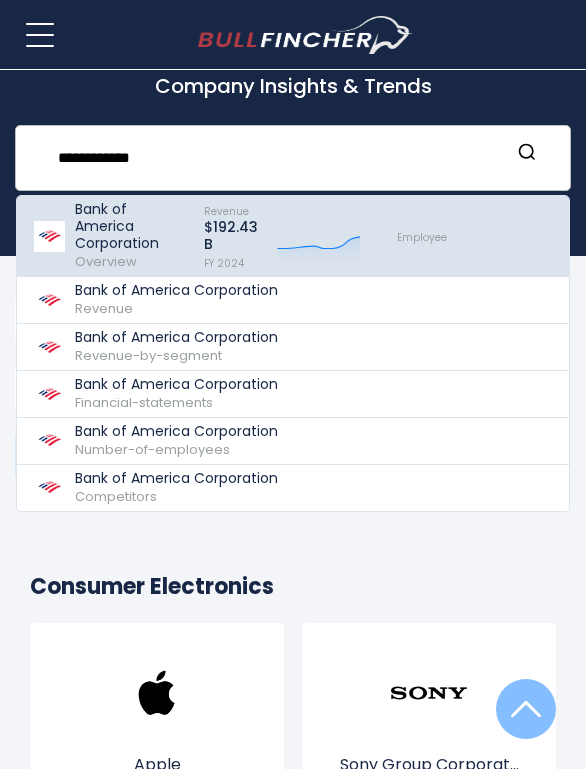 scroll, scrollTop: 165, scrollLeft: 0, axis: vertical 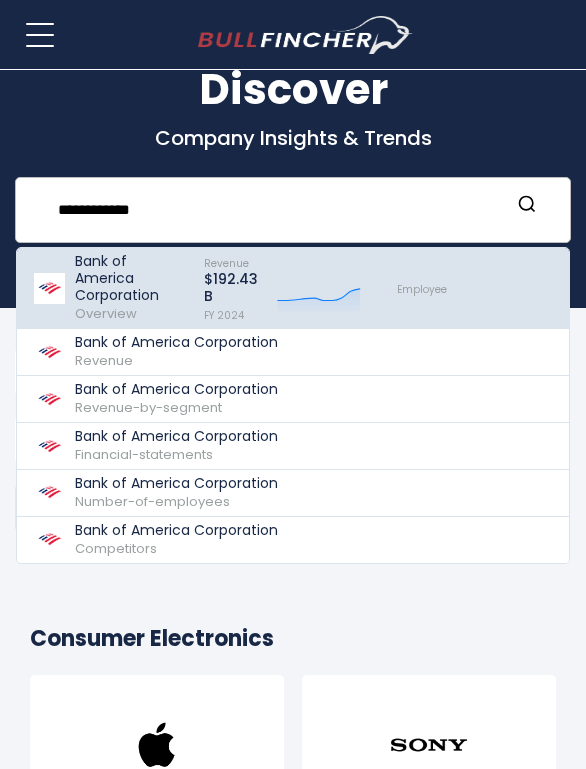 click on "Created with Highcharts 12.1.2" 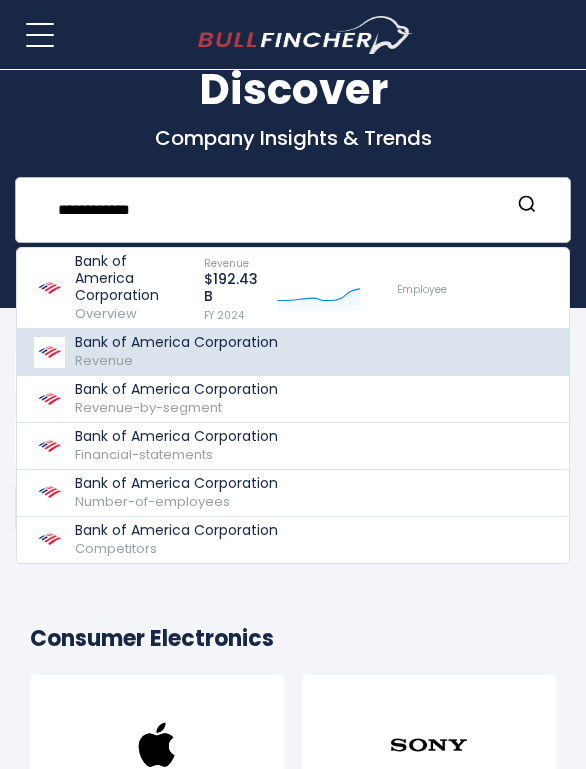 click on "Bank of America Corporation" at bounding box center (176, 342) 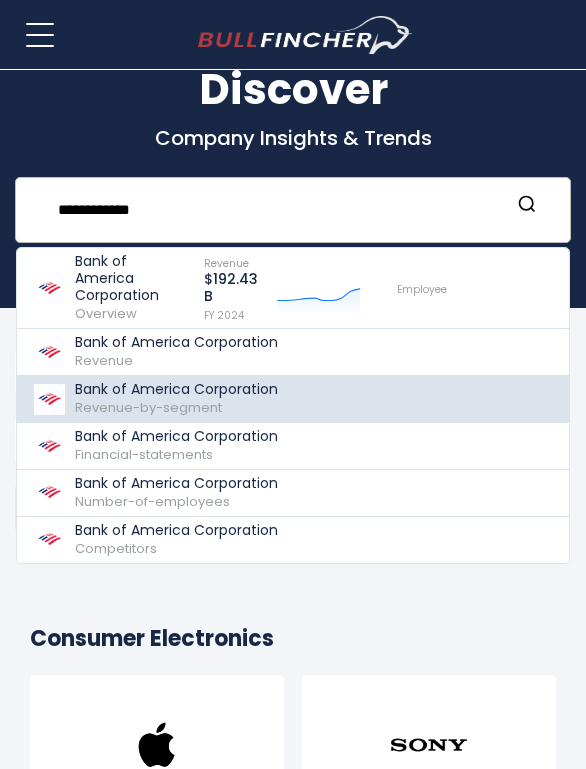 click on "Revenue-by-segment" at bounding box center (148, 407) 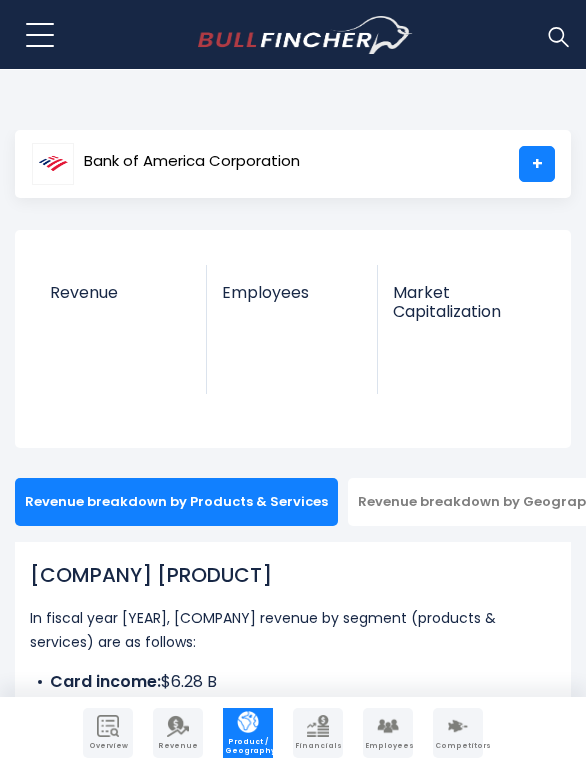 scroll, scrollTop: 0, scrollLeft: 0, axis: both 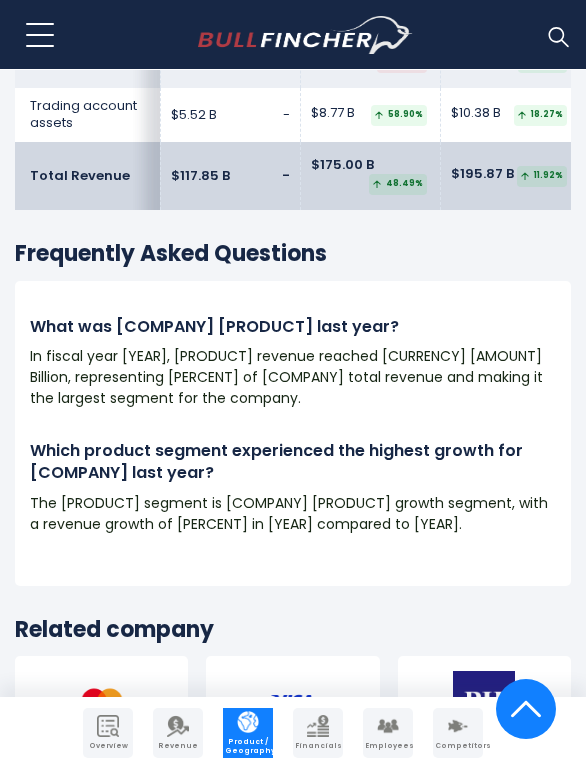 click on "In fiscal year [YEAR], Loans and Leases revenue reached [CURRENCY][AMOUNT] Billion, representing [PERCENTAGE]% of Bank of America Corporation's total revenue and making it the largest segment for the company." at bounding box center (293, 377) 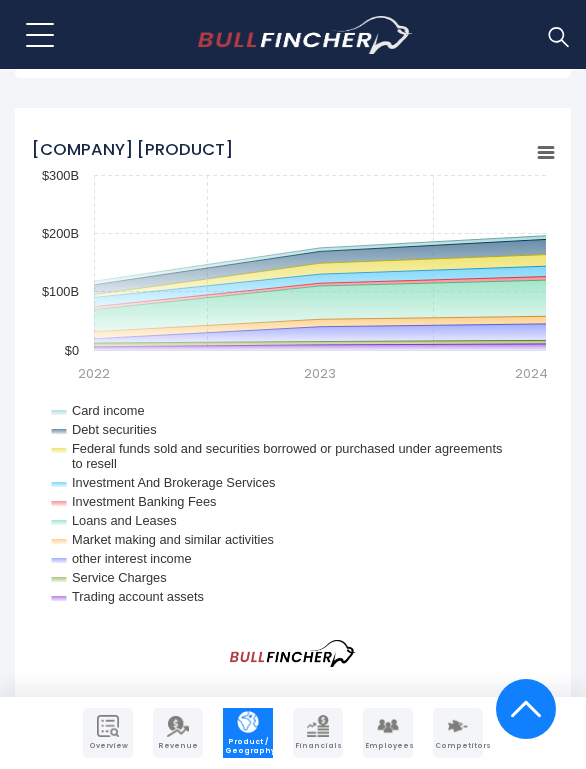 scroll, scrollTop: 2218, scrollLeft: 0, axis: vertical 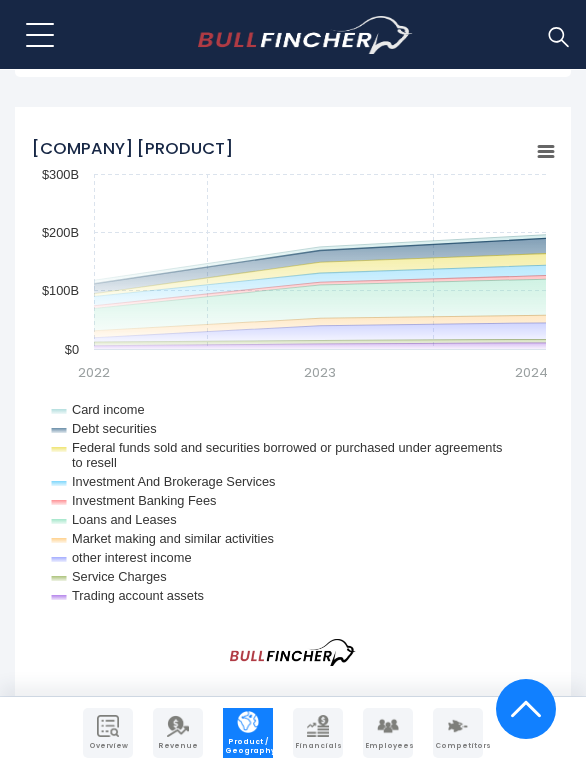 drag, startPoint x: 221, startPoint y: 595, endPoint x: 75, endPoint y: 416, distance: 230.99135 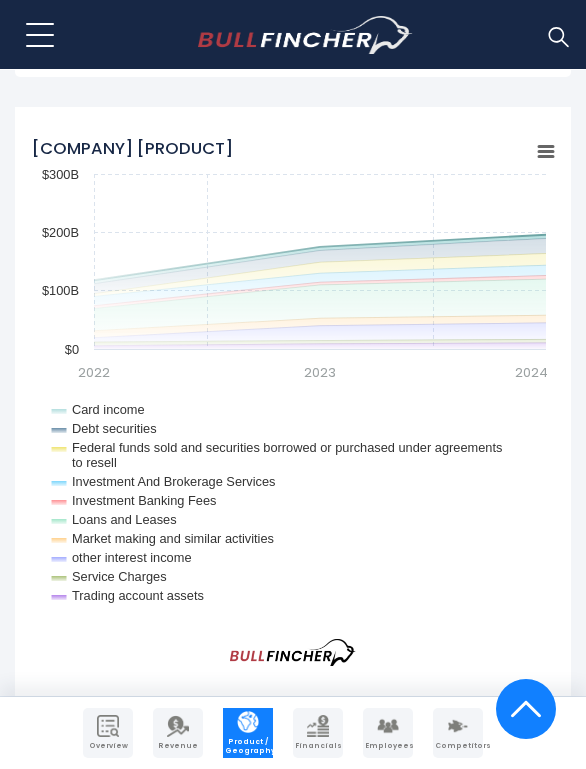 drag, startPoint x: 73, startPoint y: 410, endPoint x: 239, endPoint y: 594, distance: 247.81445 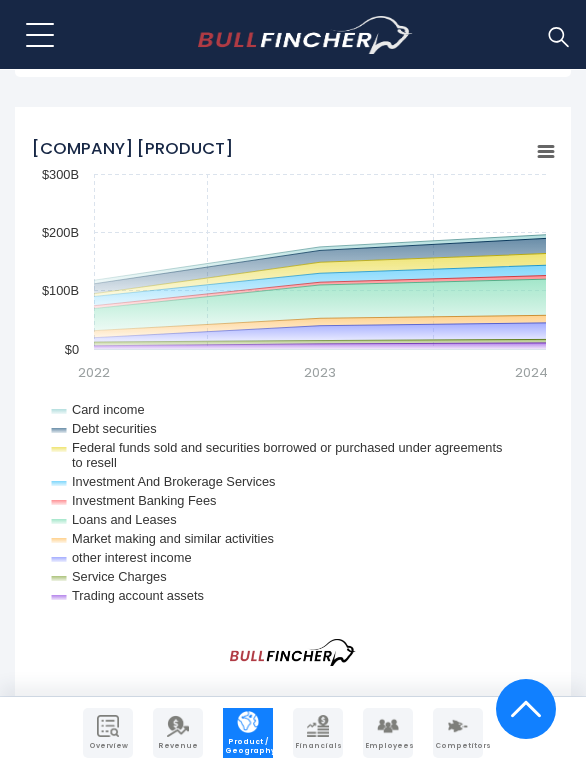 drag, startPoint x: 239, startPoint y: 594, endPoint x: 45, endPoint y: 364, distance: 300.892 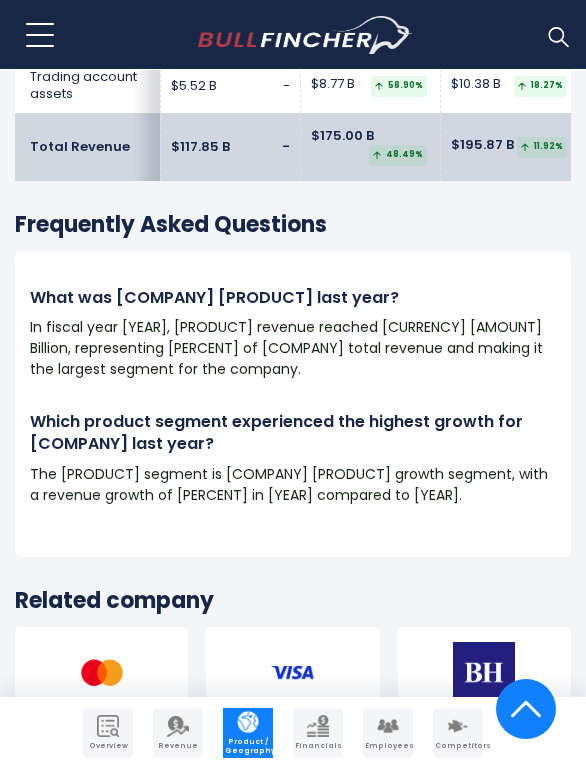 scroll, scrollTop: 4625, scrollLeft: 0, axis: vertical 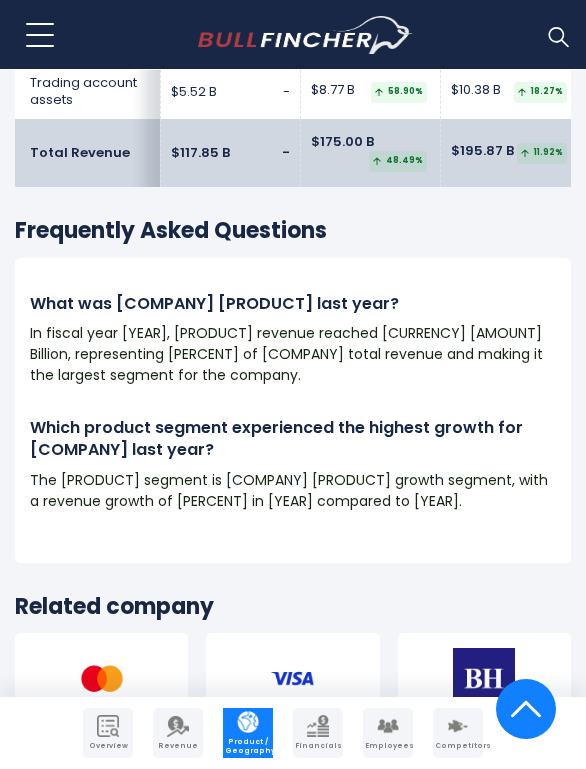 click on "What was Bank of America Corporation's largest product segment last year?
In fiscal year 2024, Loans and Leases revenue reached $61.99 Billion, representing 31.65% of Bank of America Corporation's total revenue and making it the largest segment for the company.
Which product segment experienced the highest growth for Bank of America Corporation last year?" at bounding box center [293, 410] 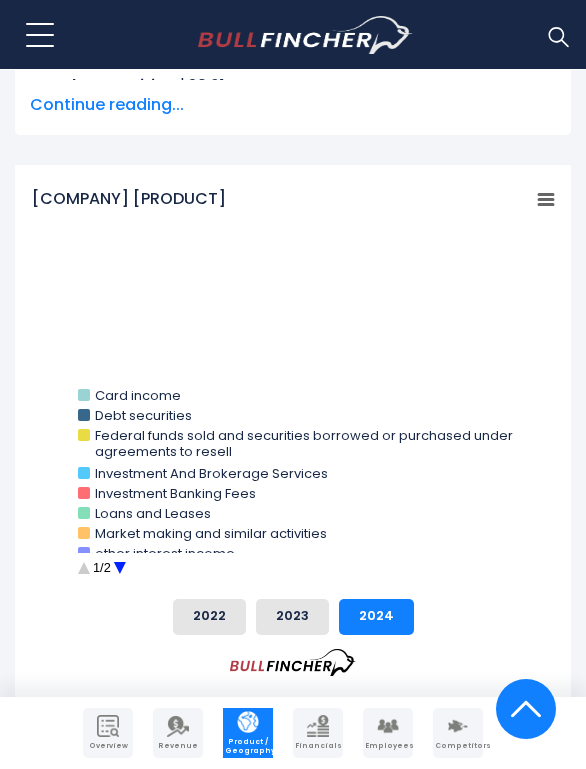 scroll, scrollTop: 701, scrollLeft: 0, axis: vertical 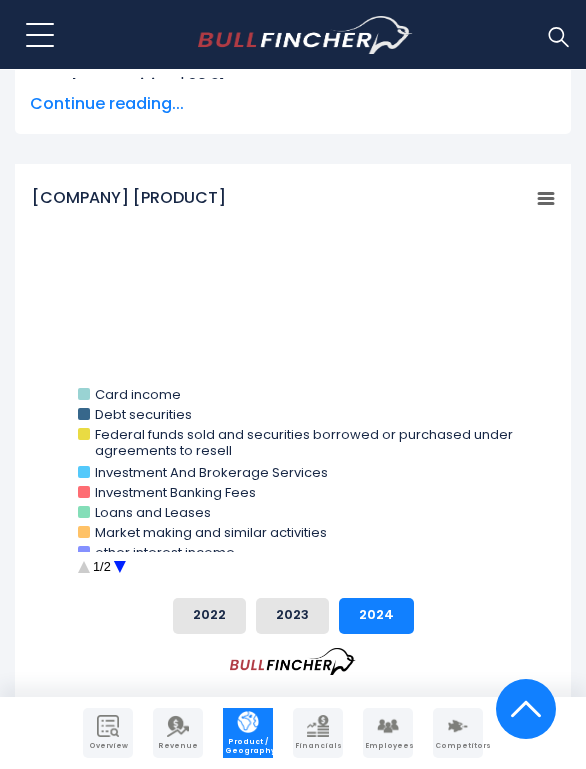 click 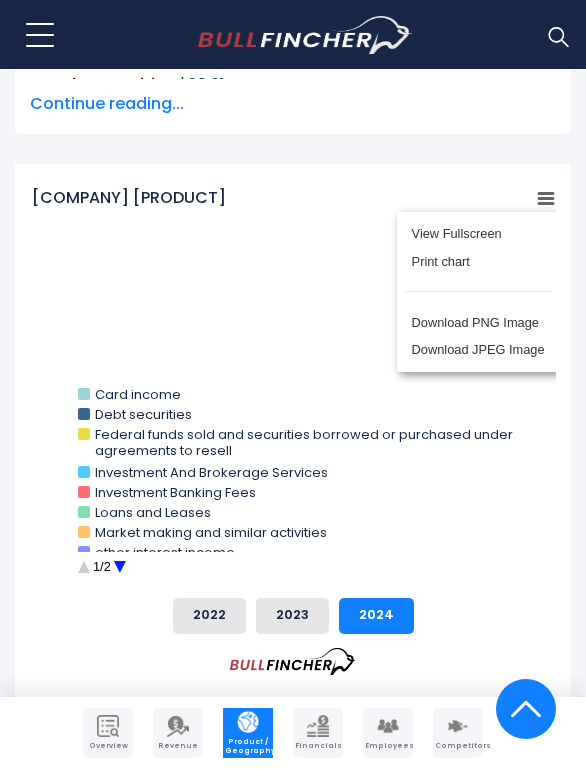 click on "View Fullscreen Print chart Download PNG Image Download JPEG Image" at bounding box center [478, 292] 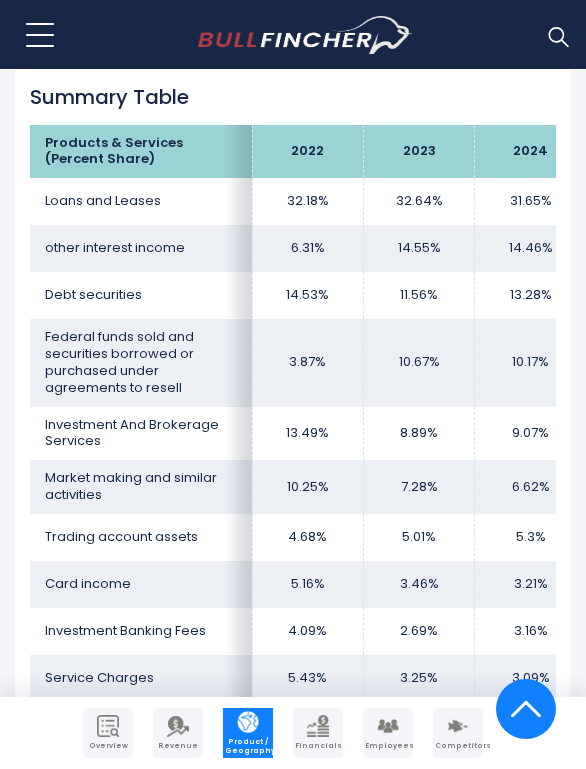 scroll, scrollTop: 1531, scrollLeft: 0, axis: vertical 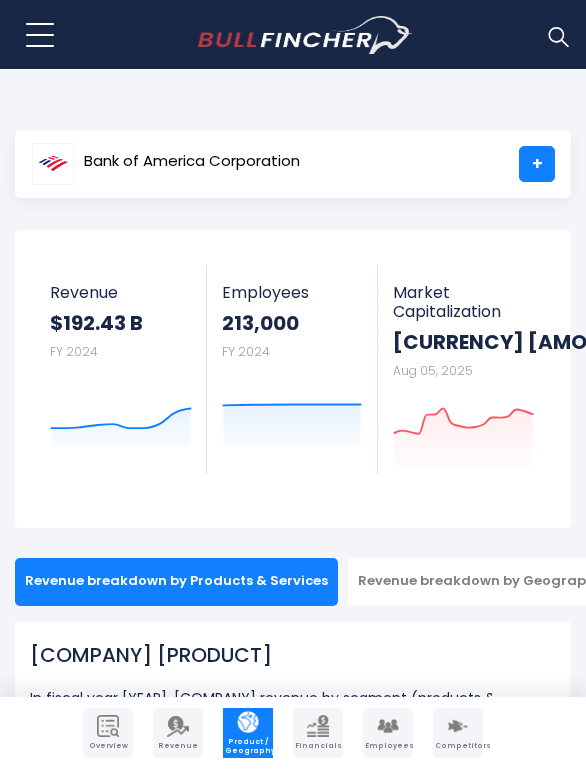 click at bounding box center (558, 36) 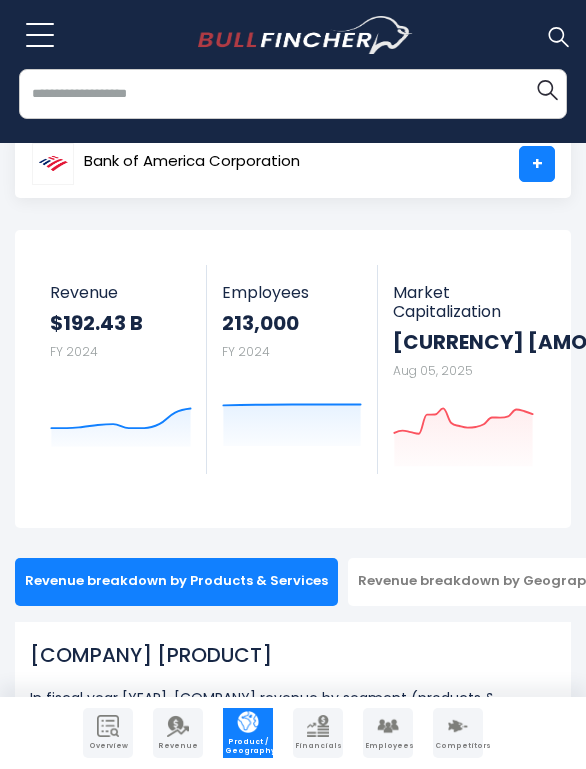 click at bounding box center [293, 94] 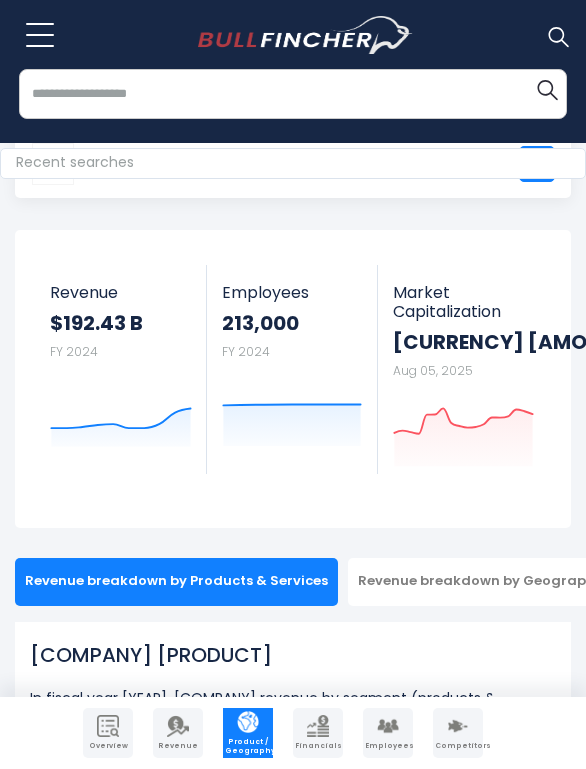 paste on "**********" 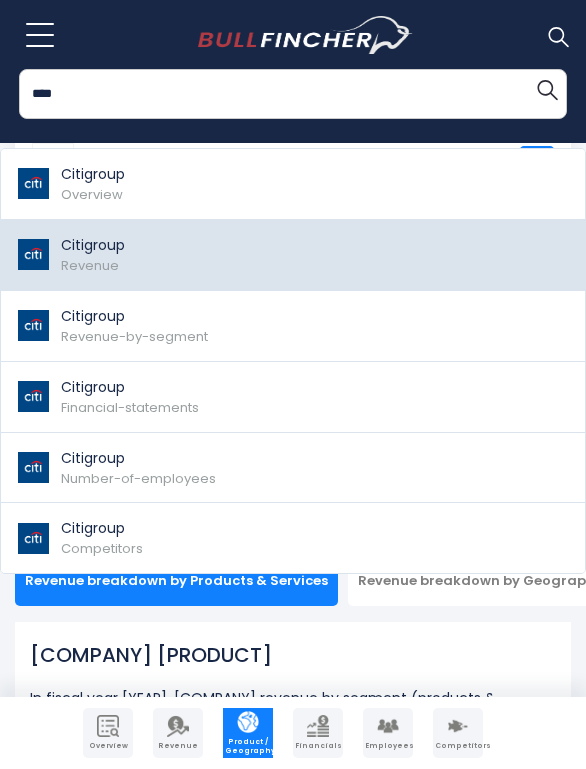 type on "****" 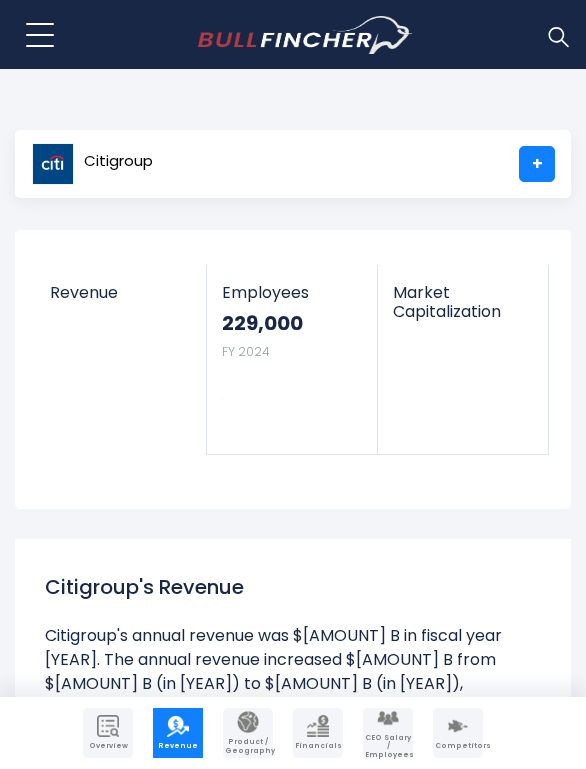 scroll, scrollTop: 0, scrollLeft: 0, axis: both 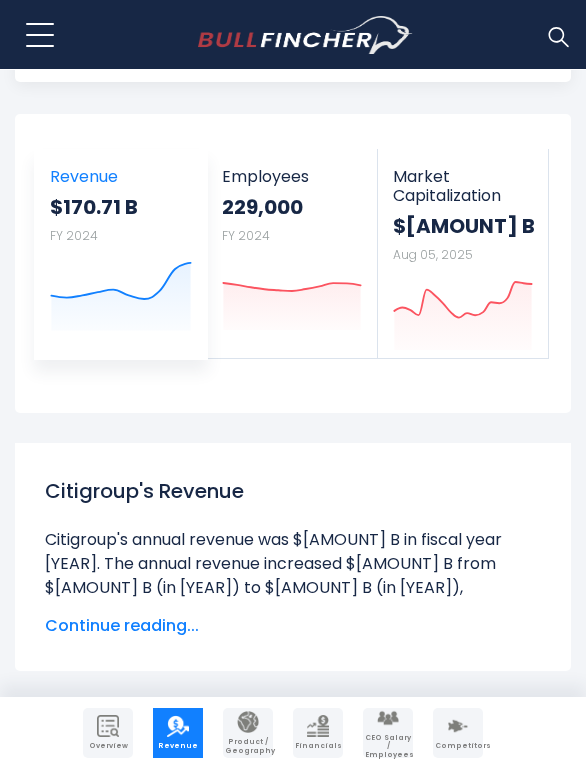 click on "$170.71 B
FY 2024" at bounding box center (121, 219) 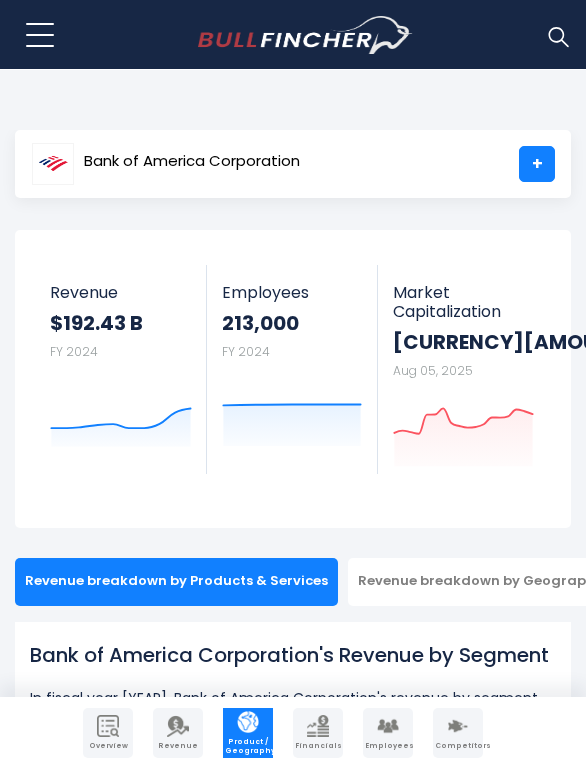 scroll, scrollTop: 0, scrollLeft: 0, axis: both 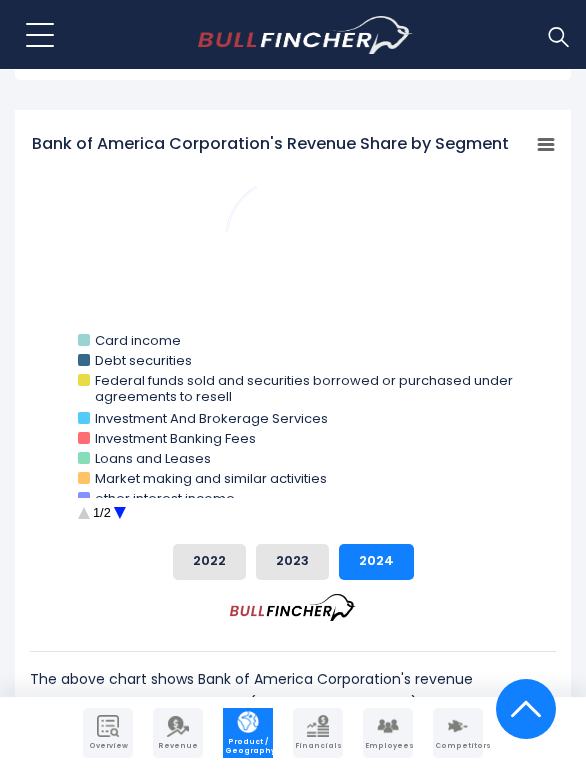 click 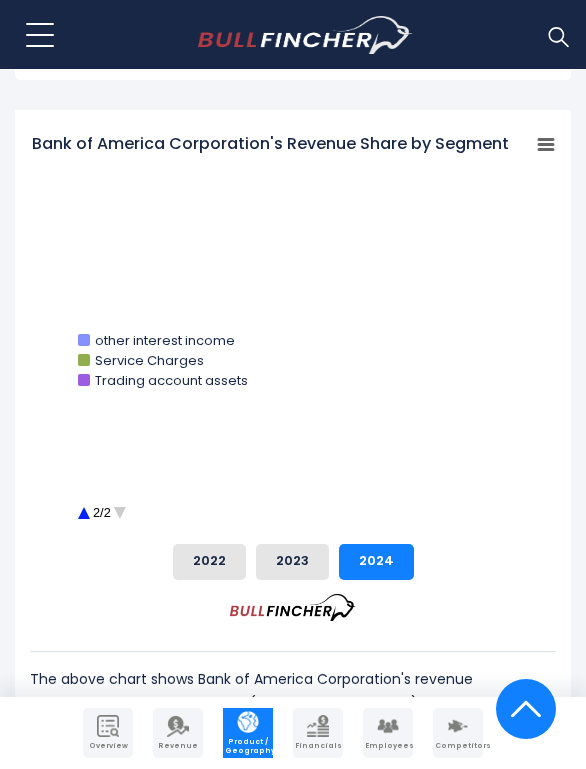 click 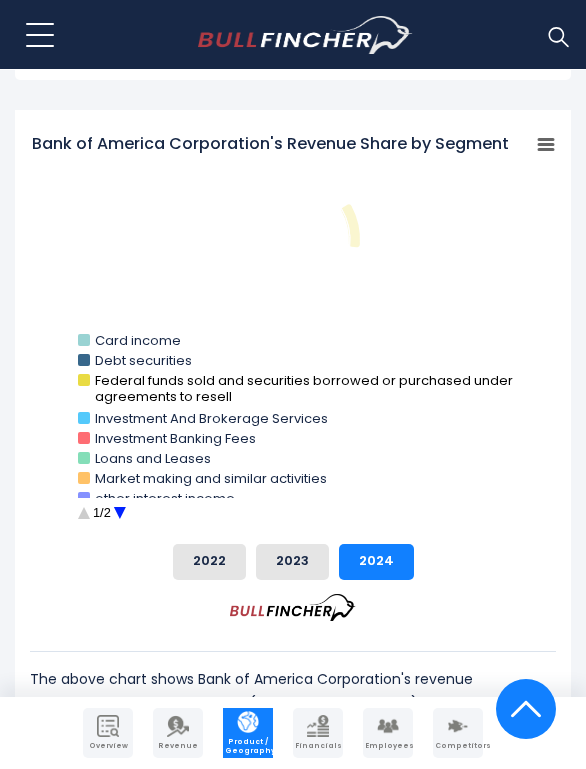 click on "Federal funds sold and securities borrowed or purchased under ​ agreements to resell" 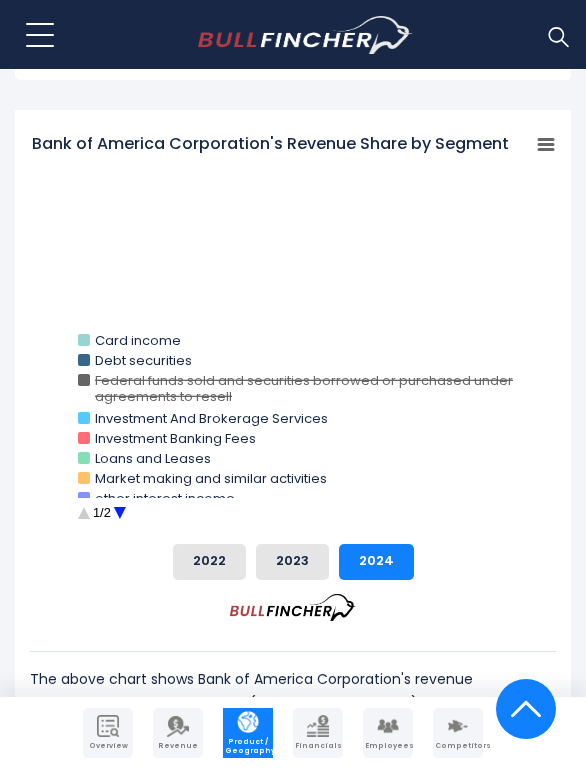 drag, startPoint x: 210, startPoint y: 399, endPoint x: 208, endPoint y: 347, distance: 52.03845 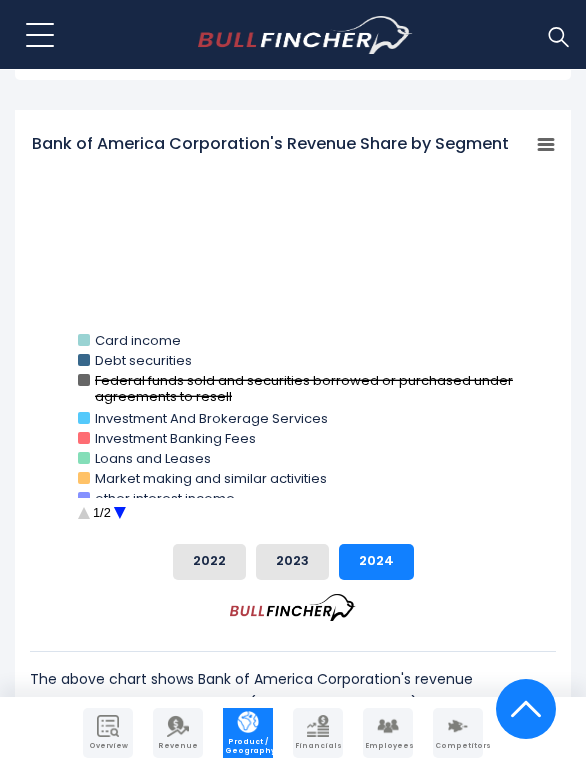 click on "Federal funds sold and securities borrowed or purchased under ​ agreements to resell" 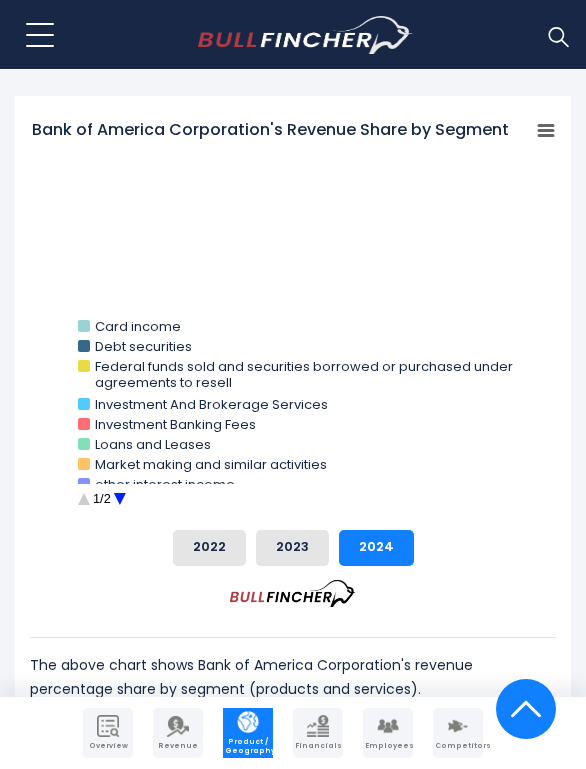 scroll, scrollTop: 768, scrollLeft: 0, axis: vertical 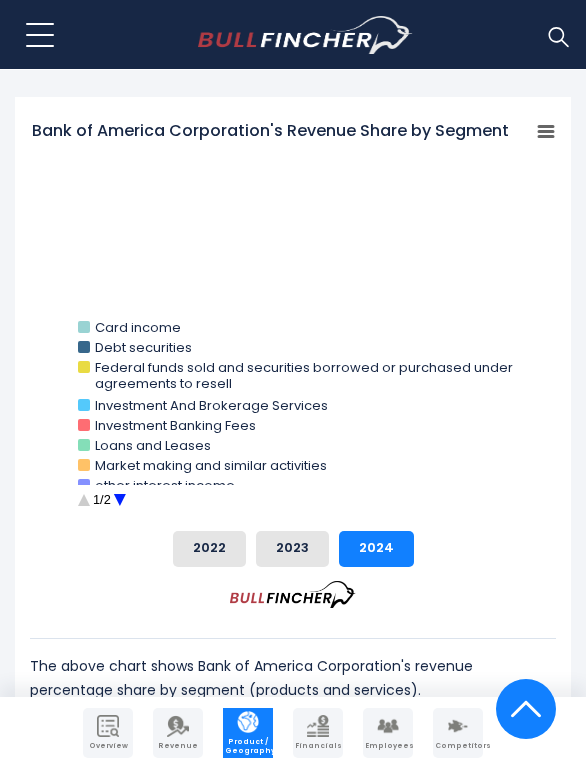 click 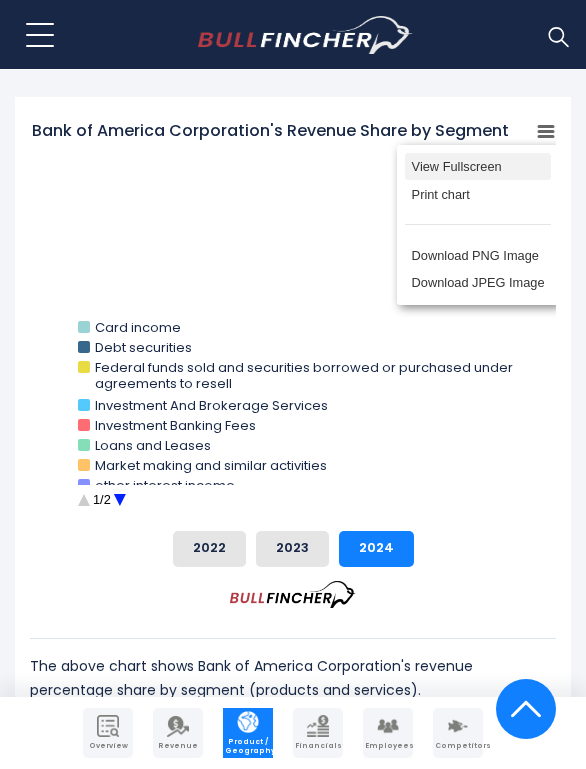 click on "View Fullscreen" at bounding box center (478, 167) 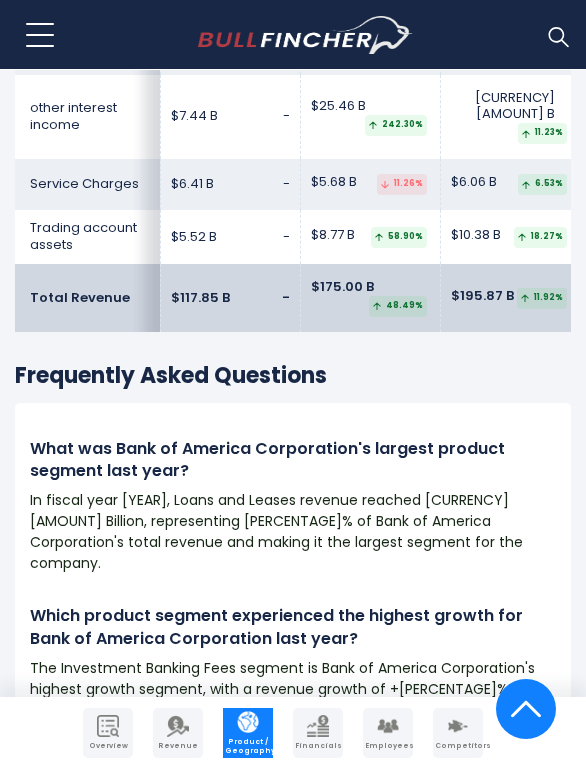 scroll, scrollTop: 4425, scrollLeft: 0, axis: vertical 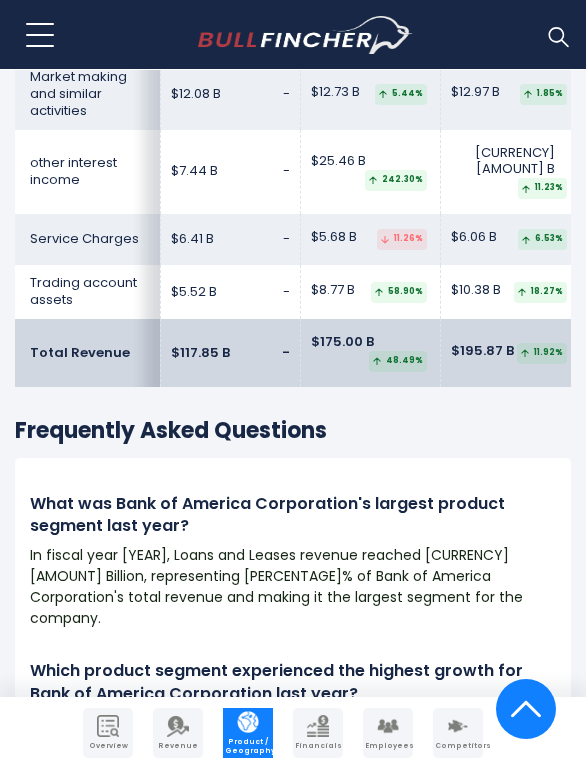 click on "The Investment Banking Fees segment is Bank of America Corporation's highest growth segment, with a revenue growth of +[PERCENTAGE]% in [YEAR] compared to [YEAR]." at bounding box center (293, 744) 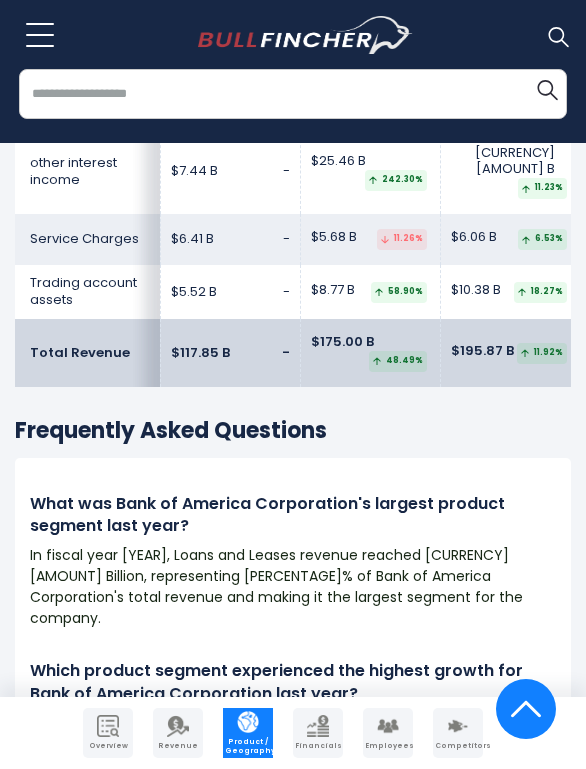click at bounding box center [293, 94] 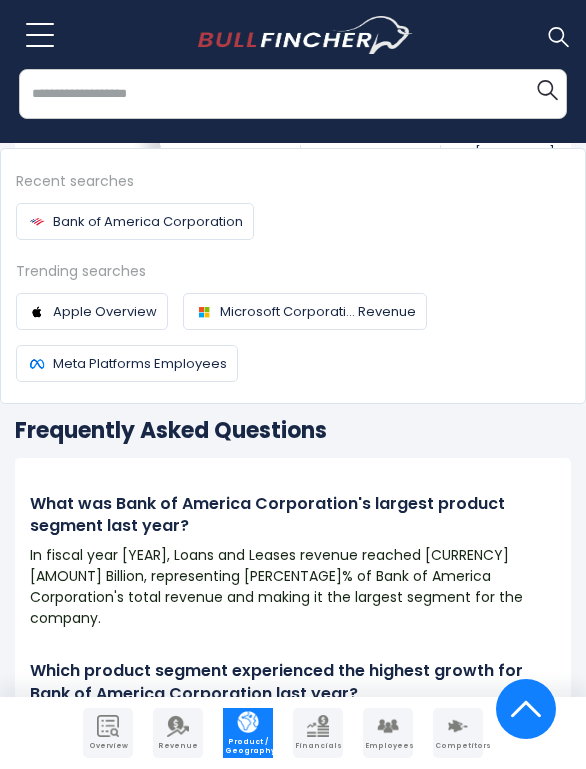 type on "*" 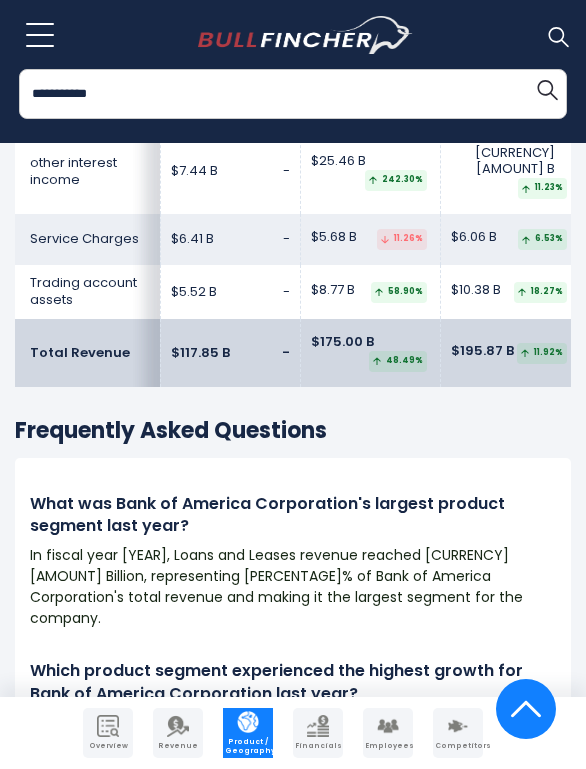 click on "**********" at bounding box center (293, 94) 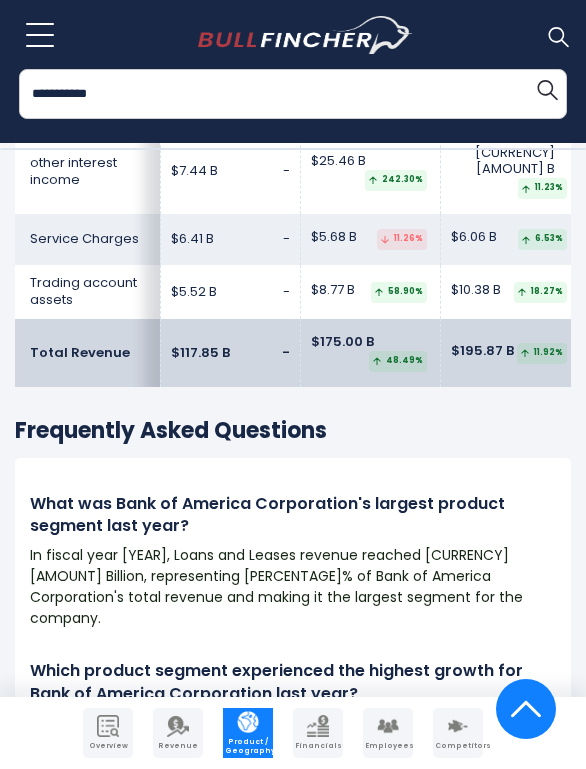 paste on "******" 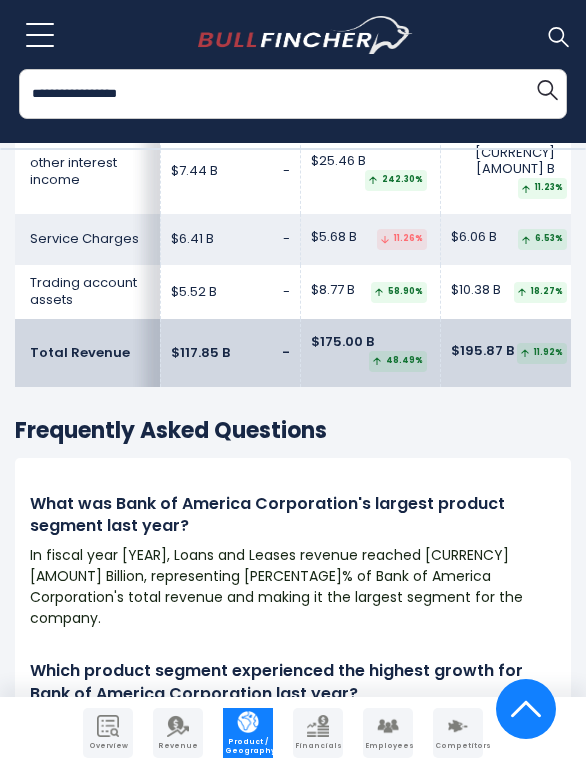 type on "**********" 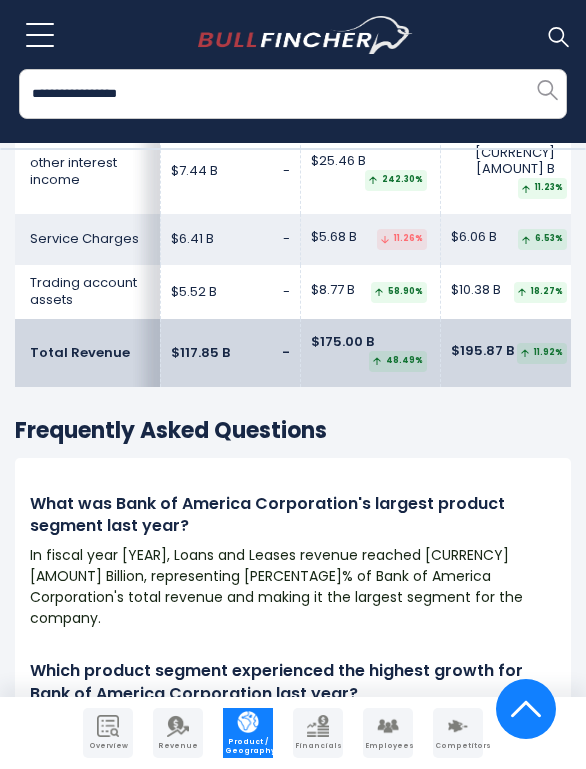 click at bounding box center (547, 89) 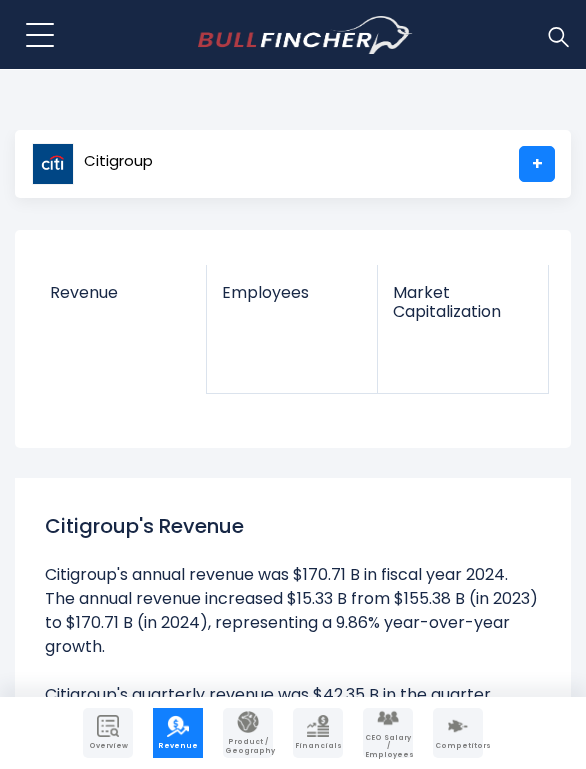 scroll, scrollTop: 0, scrollLeft: 0, axis: both 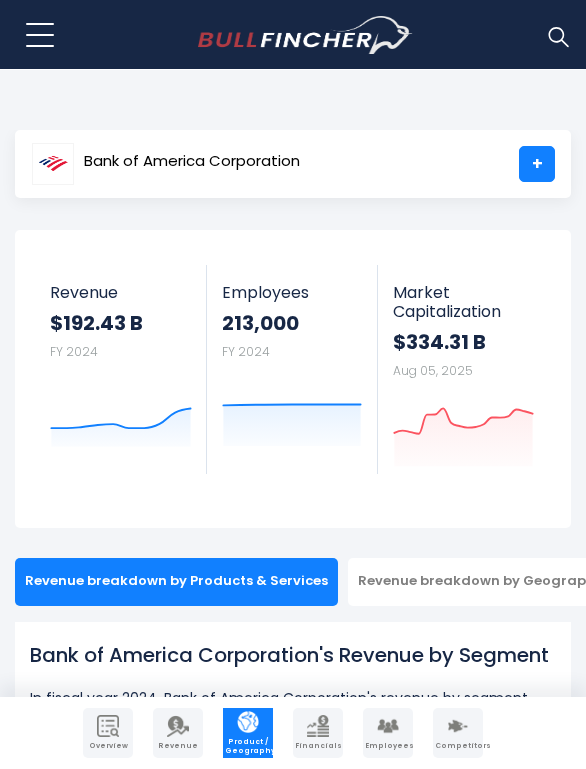 click at bounding box center [558, 36] 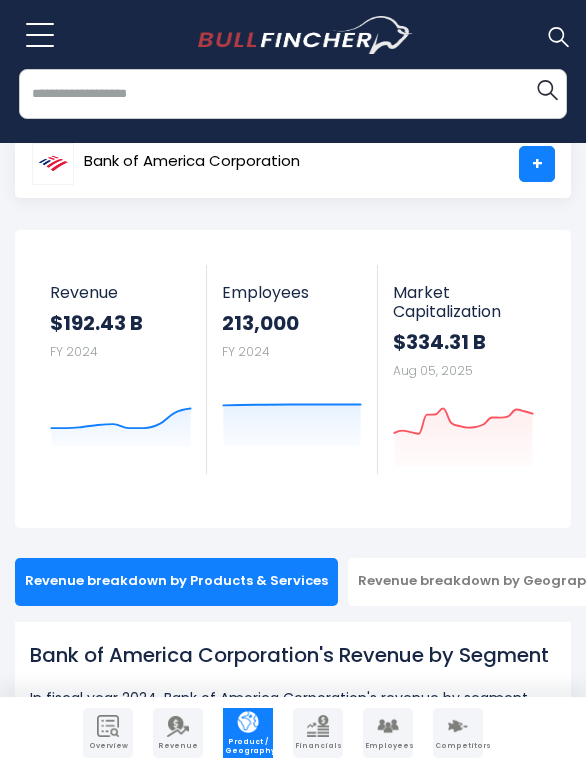 click at bounding box center (293, 94) 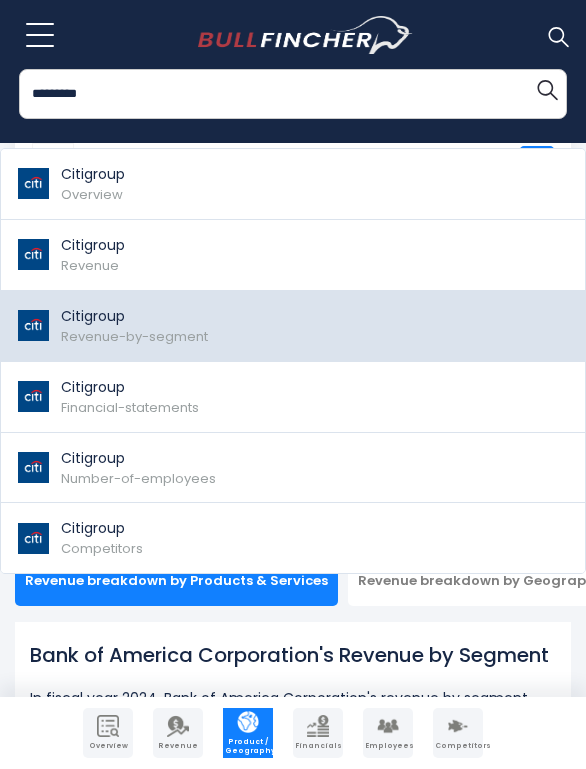 type on "*********" 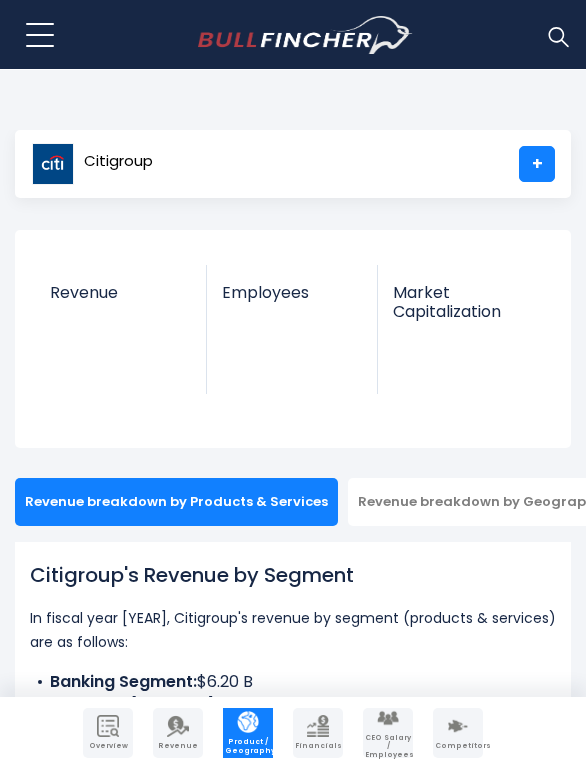 scroll, scrollTop: 0, scrollLeft: 0, axis: both 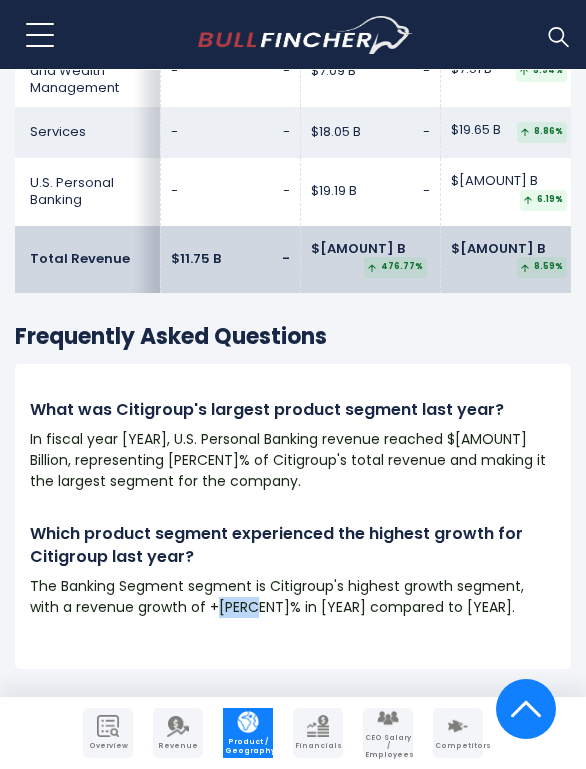 drag, startPoint x: 183, startPoint y: 539, endPoint x: 221, endPoint y: 539, distance: 38 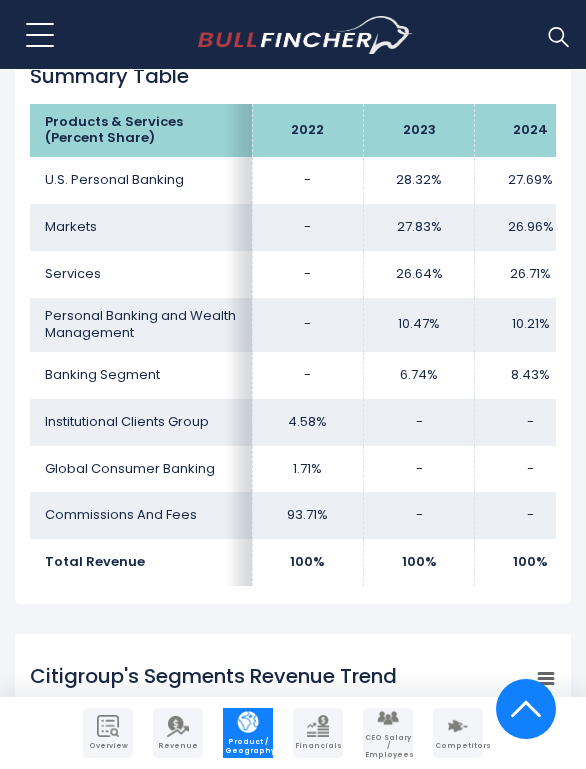 scroll, scrollTop: 1567, scrollLeft: 0, axis: vertical 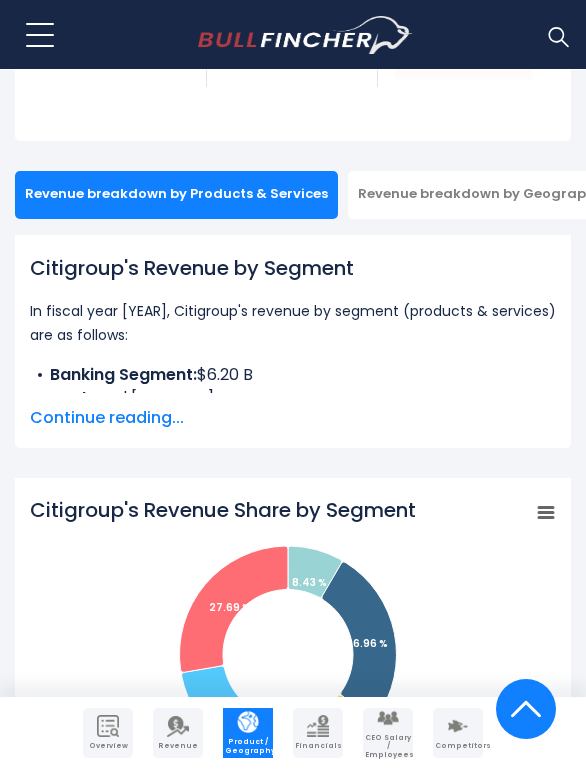 drag, startPoint x: 145, startPoint y: 267, endPoint x: 393, endPoint y: 267, distance: 248 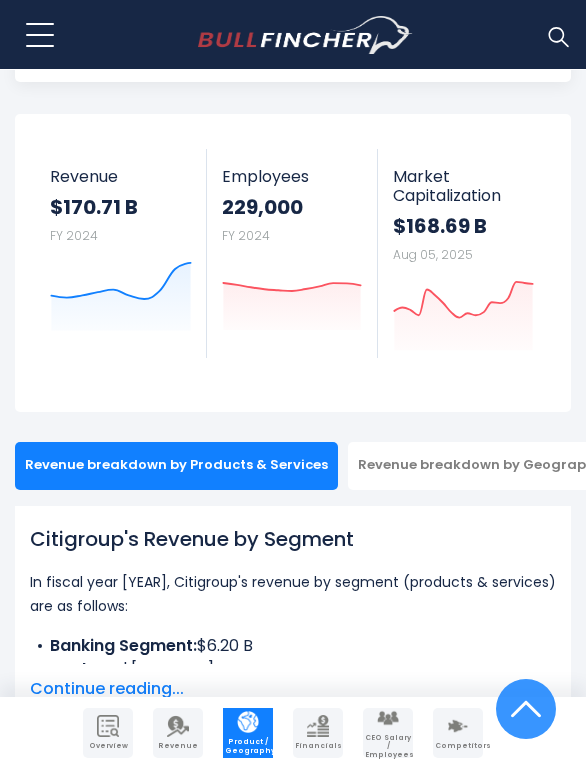 scroll, scrollTop: 0, scrollLeft: 0, axis: both 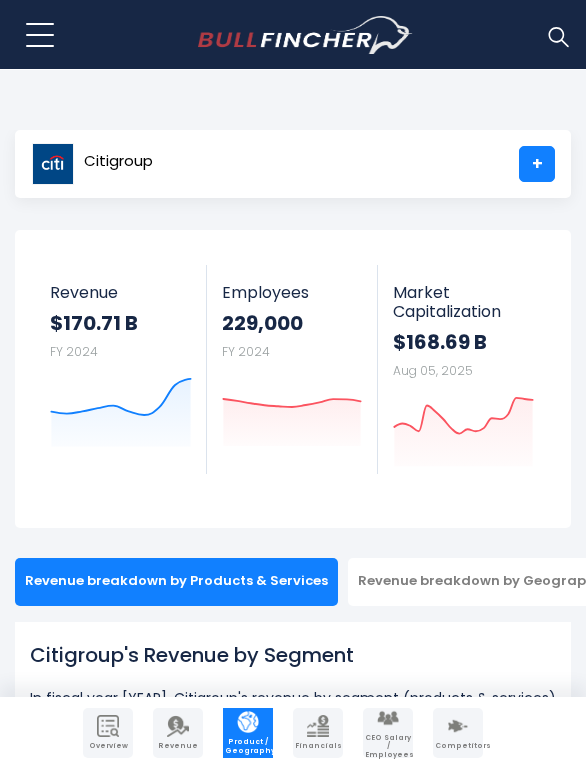 click at bounding box center [558, 36] 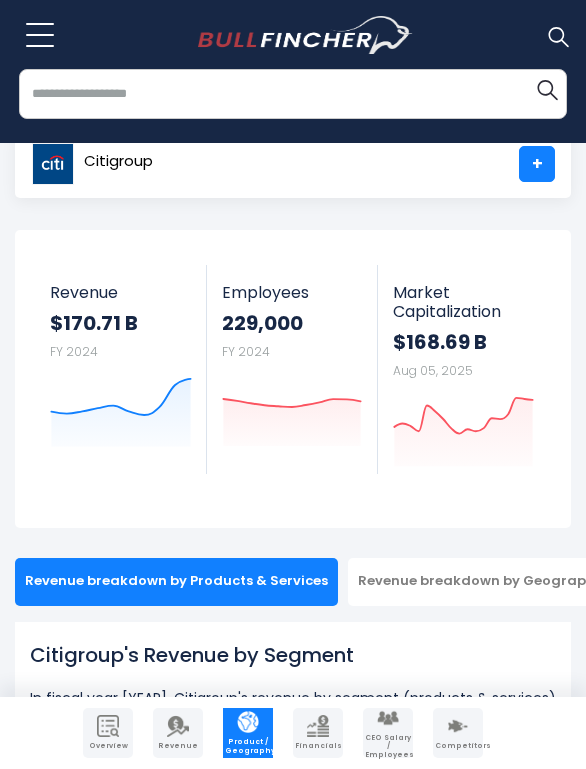 click on "Recent searches
Bank of America Corporation
Trending searches
Apple Overview Meta Platforms Employees" at bounding box center (293, 35) 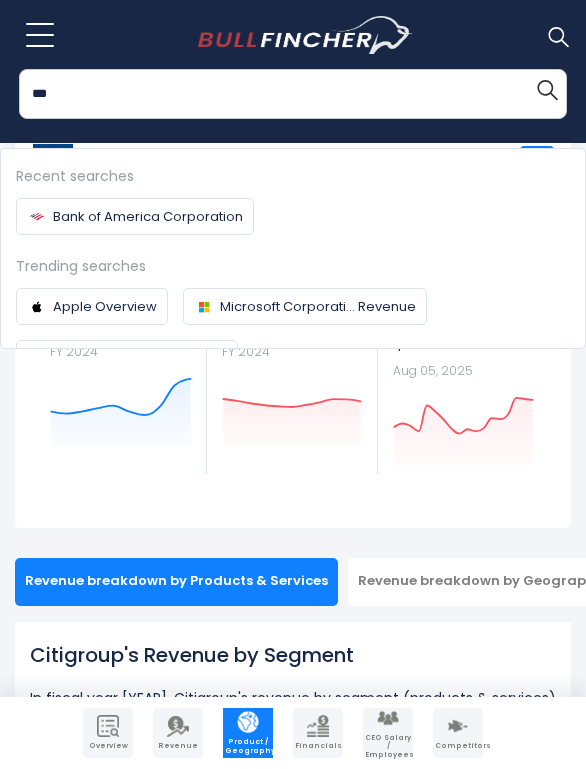 type on "****" 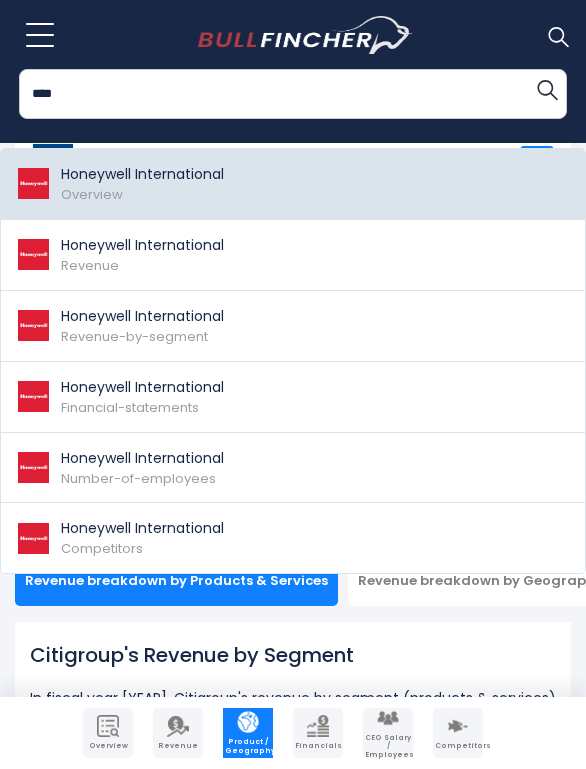 type 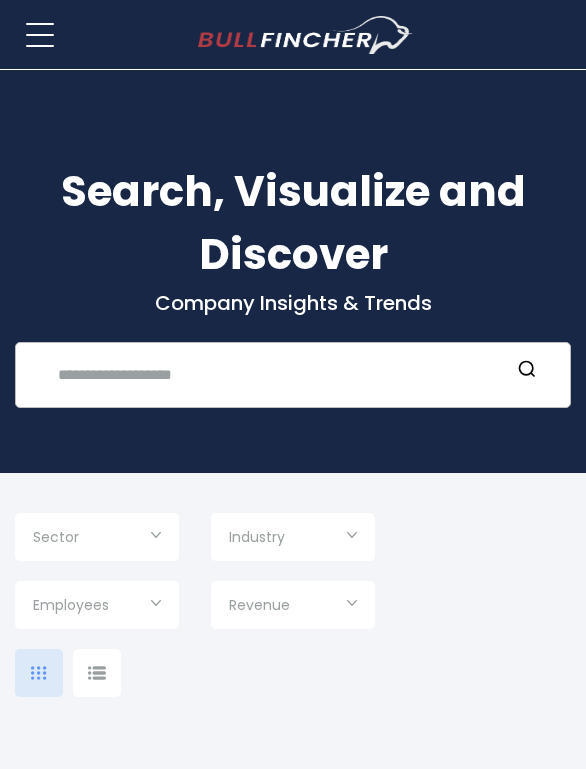scroll, scrollTop: 0, scrollLeft: 0, axis: both 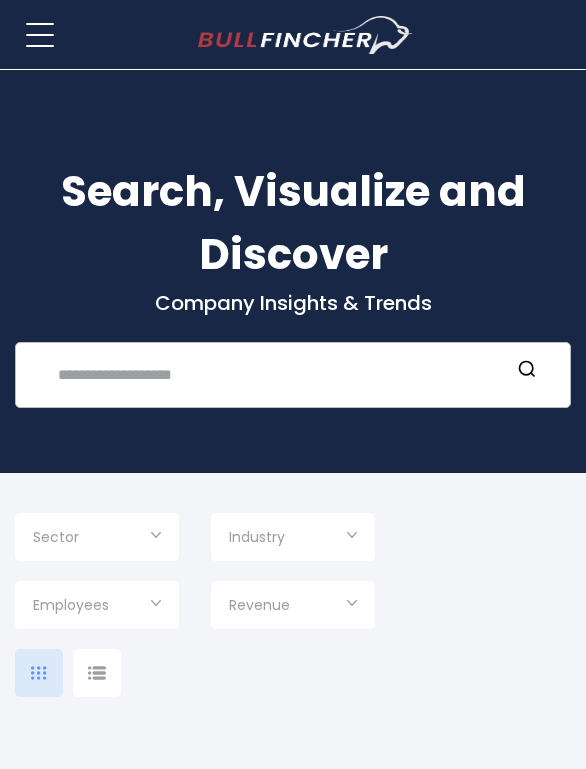 click at bounding box center (278, 374) 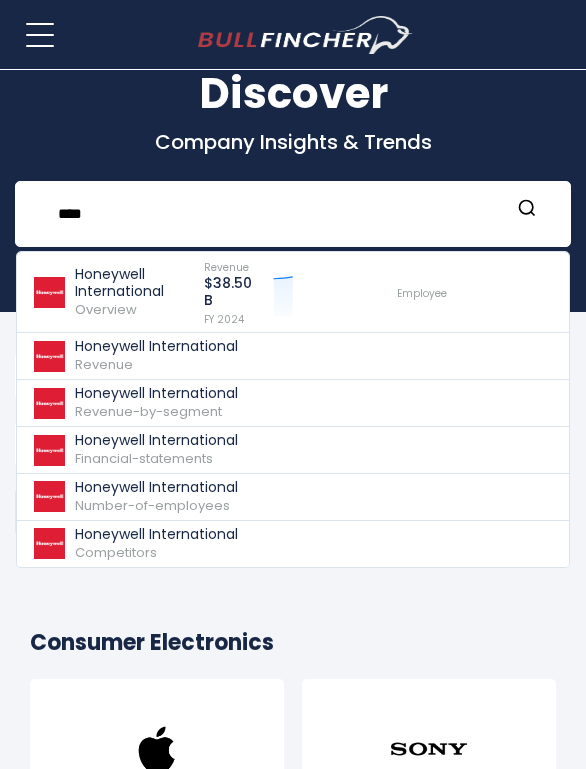 scroll, scrollTop: 161, scrollLeft: 2, axis: both 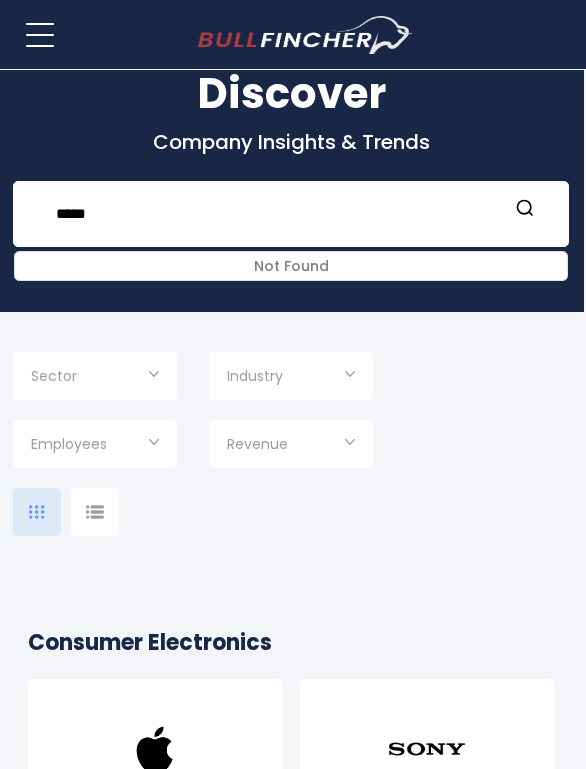 type on "*****" 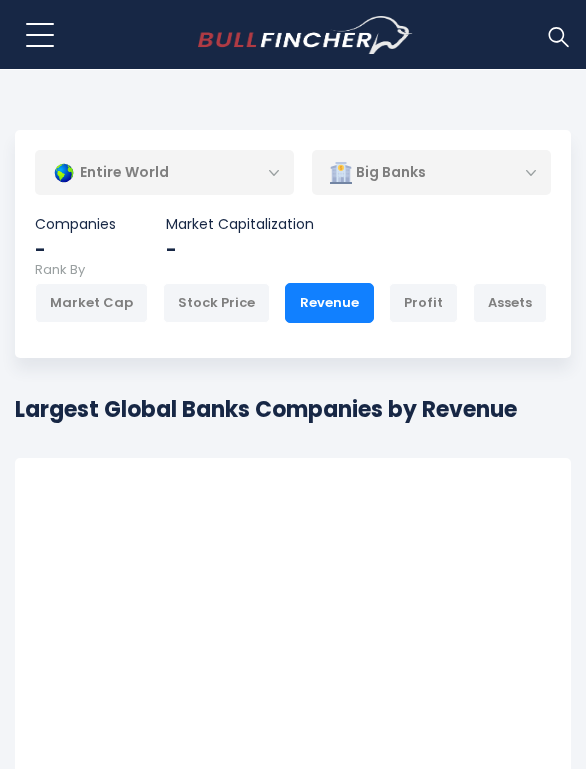 scroll, scrollTop: 0, scrollLeft: 0, axis: both 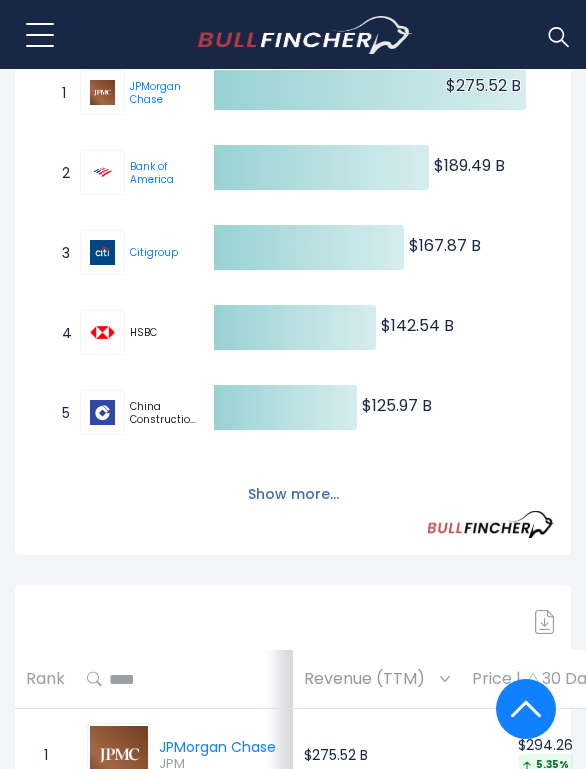 click on "Show more..." at bounding box center (293, 494) 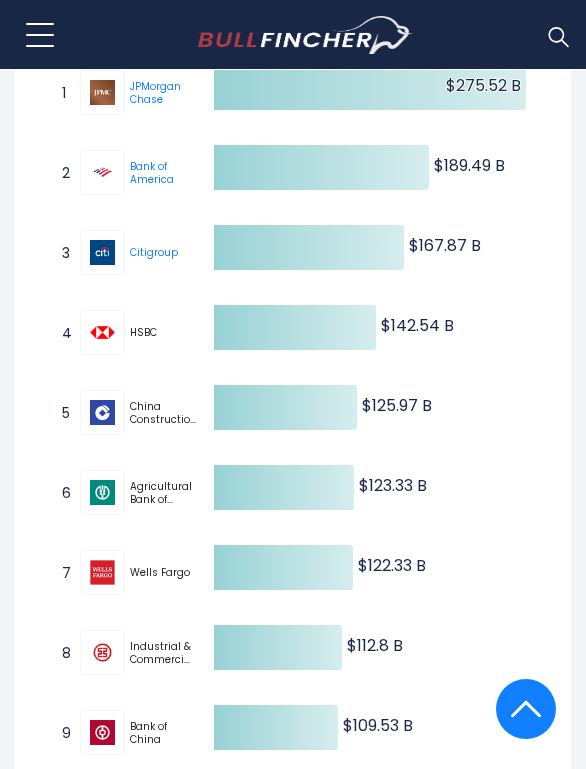 click on "7 Wells Fargo   WFC" at bounding box center [122, 572] 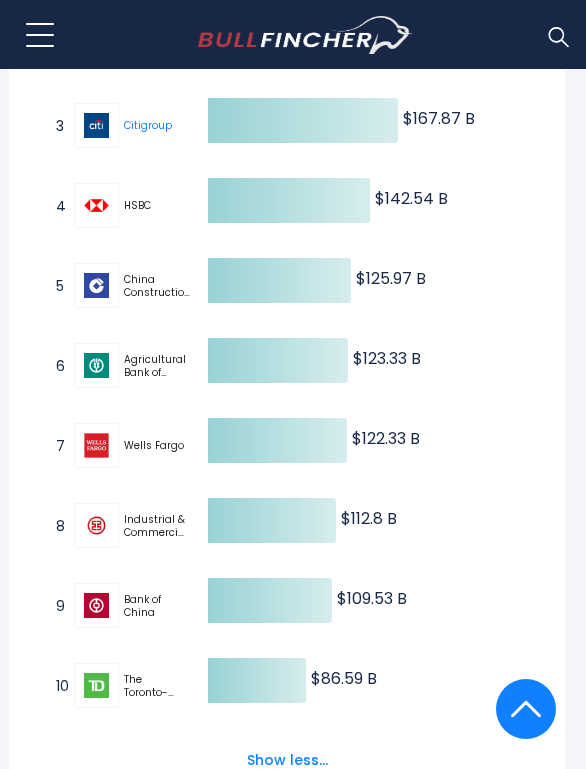 scroll, scrollTop: 671, scrollLeft: 6, axis: both 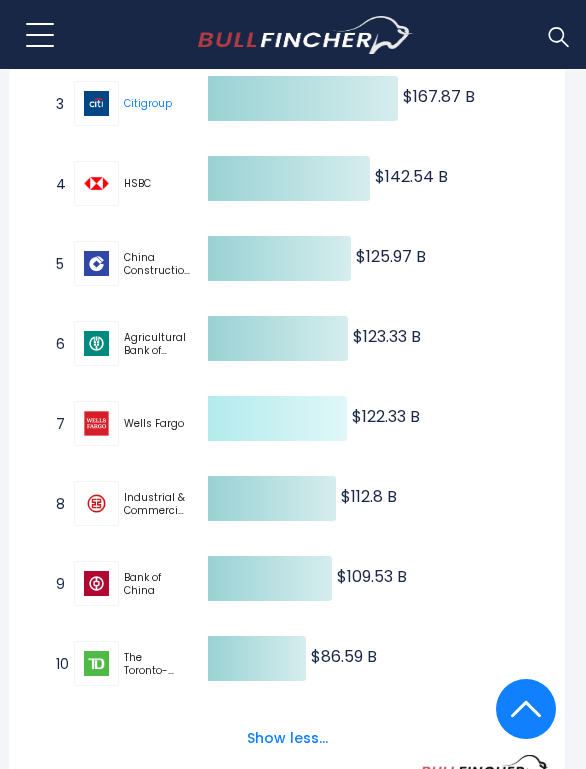 click on "$122.33  B ​ $122.33  B" 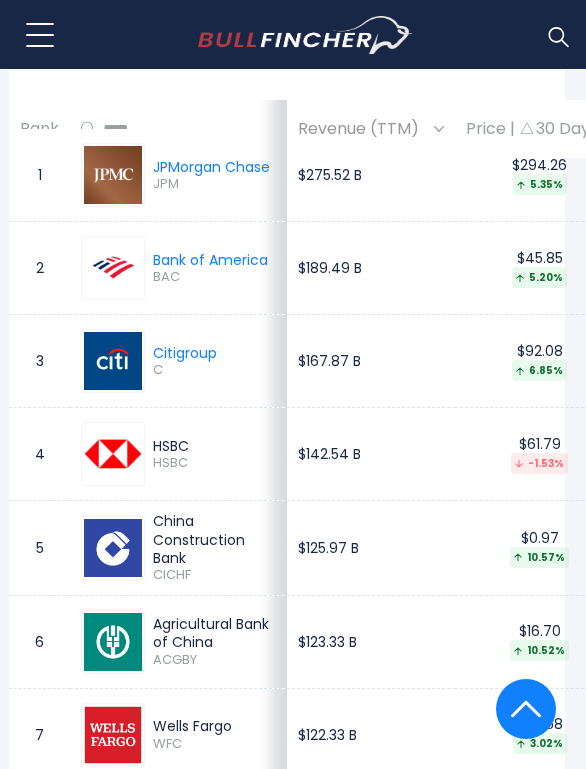 scroll, scrollTop: 0, scrollLeft: 6, axis: horizontal 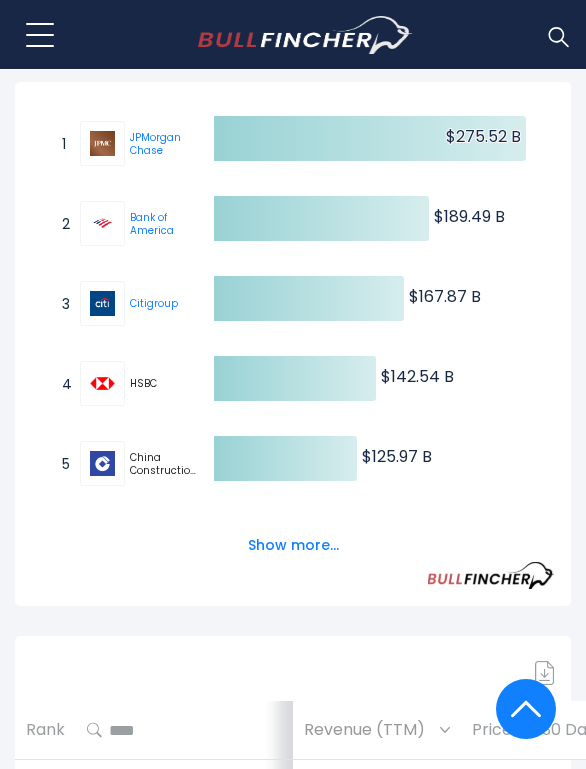 click on "Show more..." at bounding box center [293, 545] 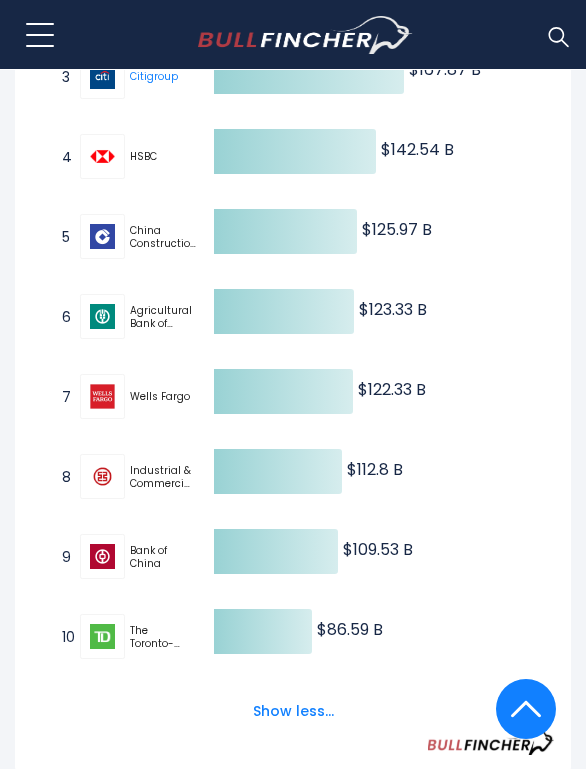 scroll, scrollTop: 751, scrollLeft: 0, axis: vertical 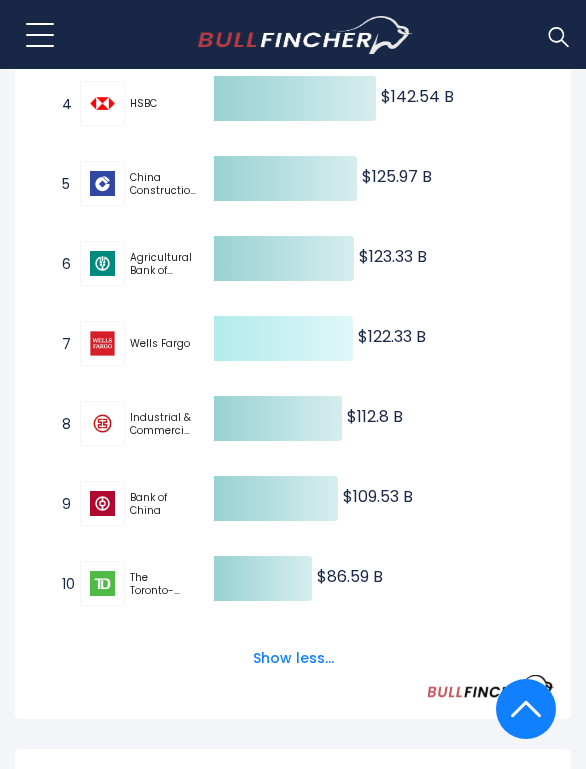 drag, startPoint x: 365, startPoint y: 328, endPoint x: 430, endPoint y: 328, distance: 65 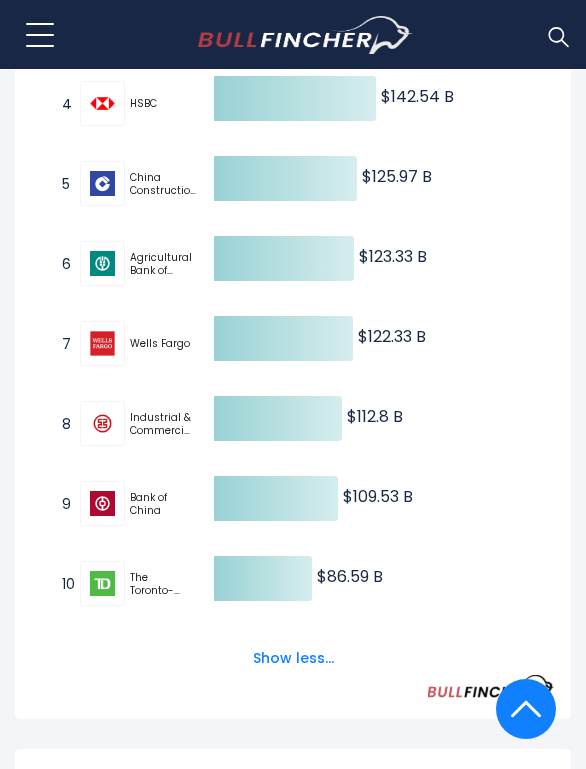 scroll, scrollTop: 0, scrollLeft: 0, axis: both 